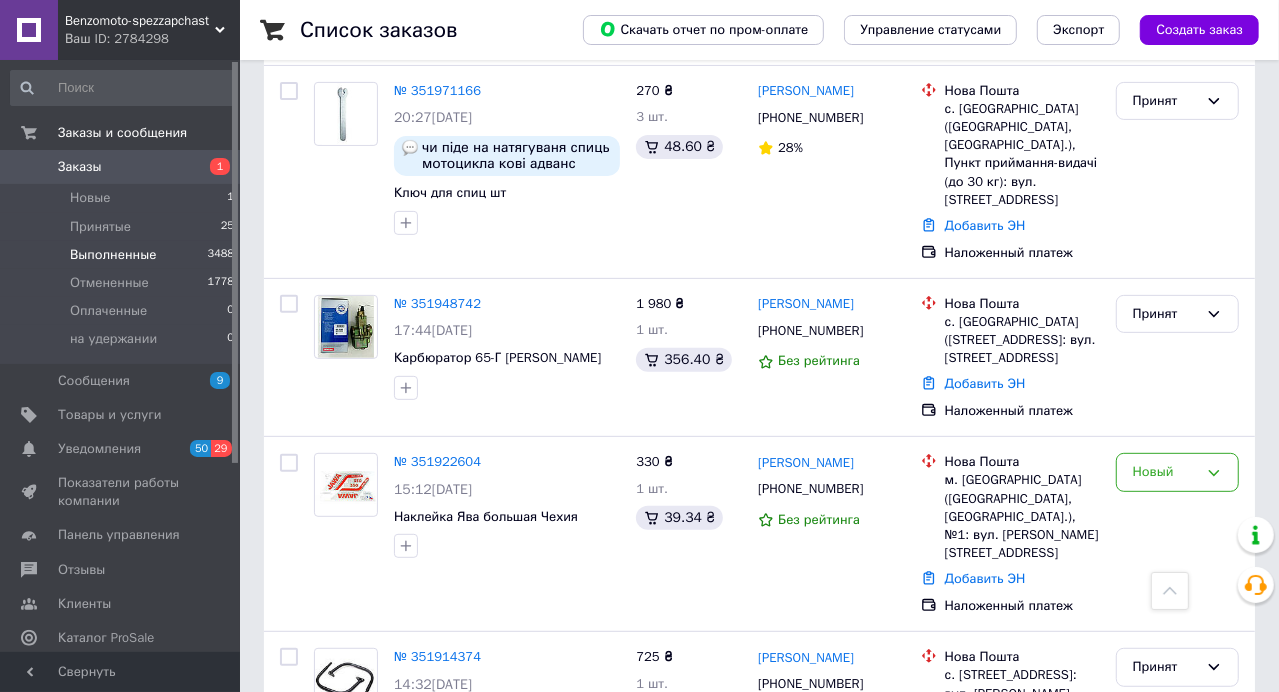scroll, scrollTop: 363, scrollLeft: 0, axis: vertical 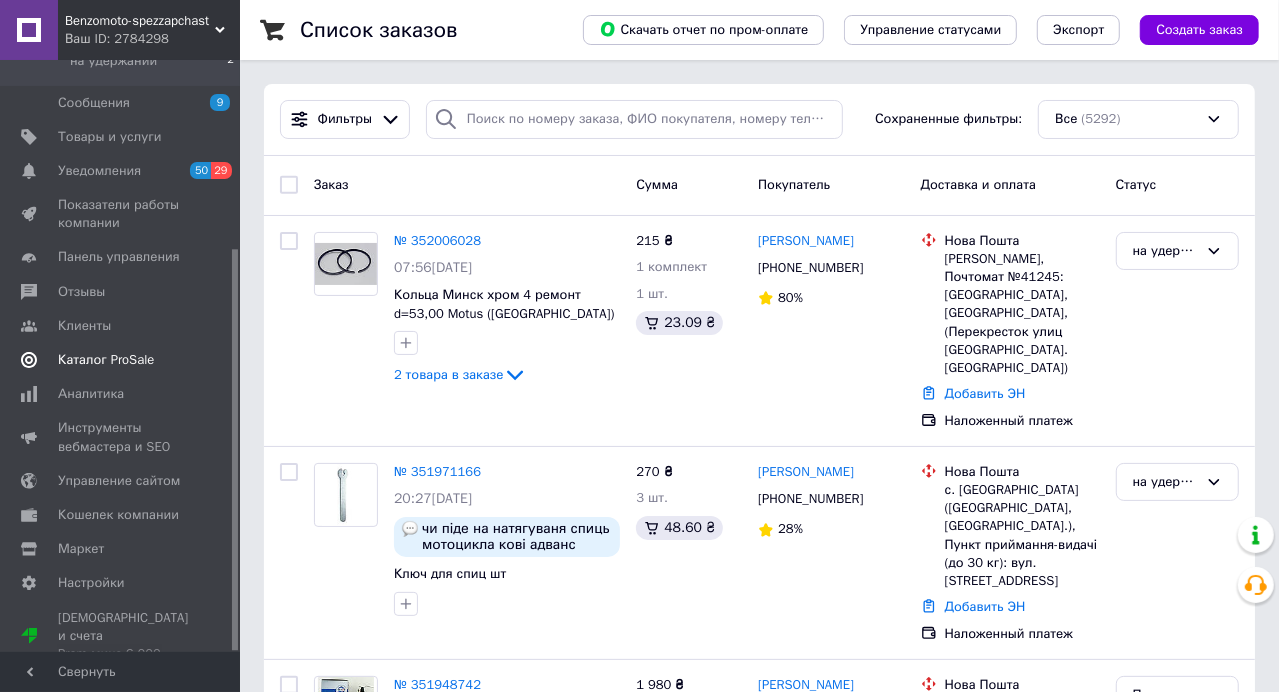 click on "Каталог ProSale" at bounding box center (106, 360) 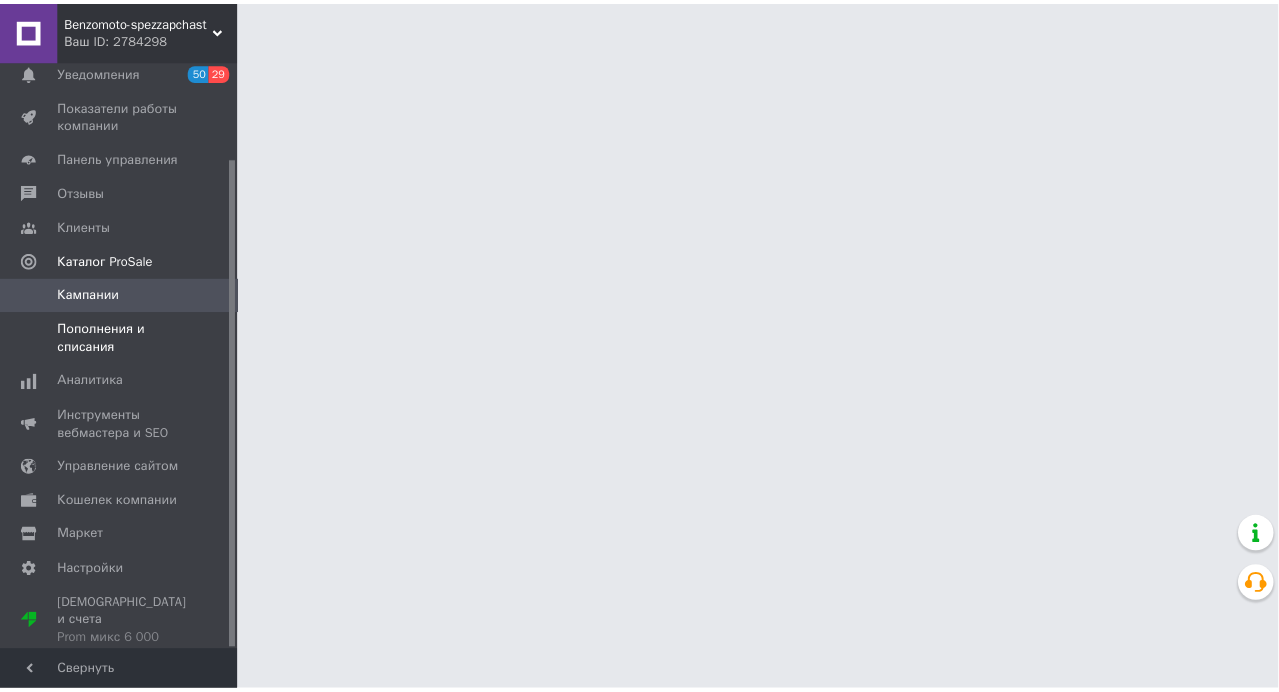 scroll, scrollTop: 117, scrollLeft: 0, axis: vertical 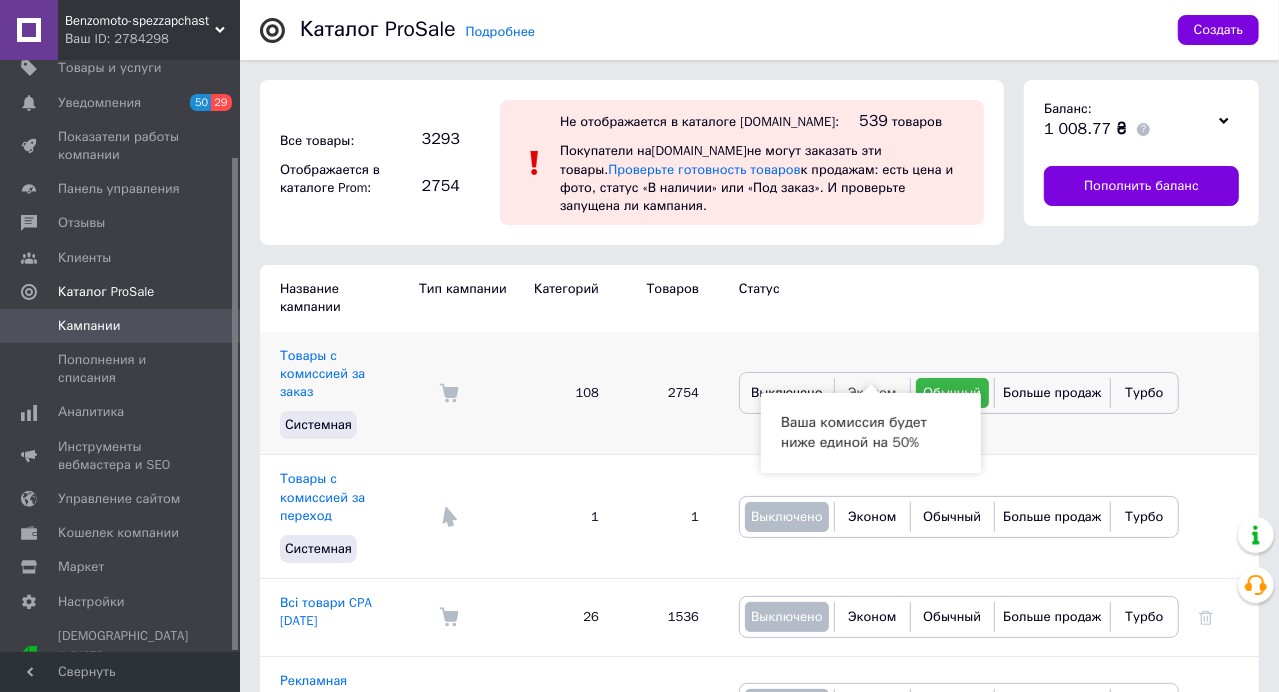 click on "Эконом" at bounding box center [872, 392] 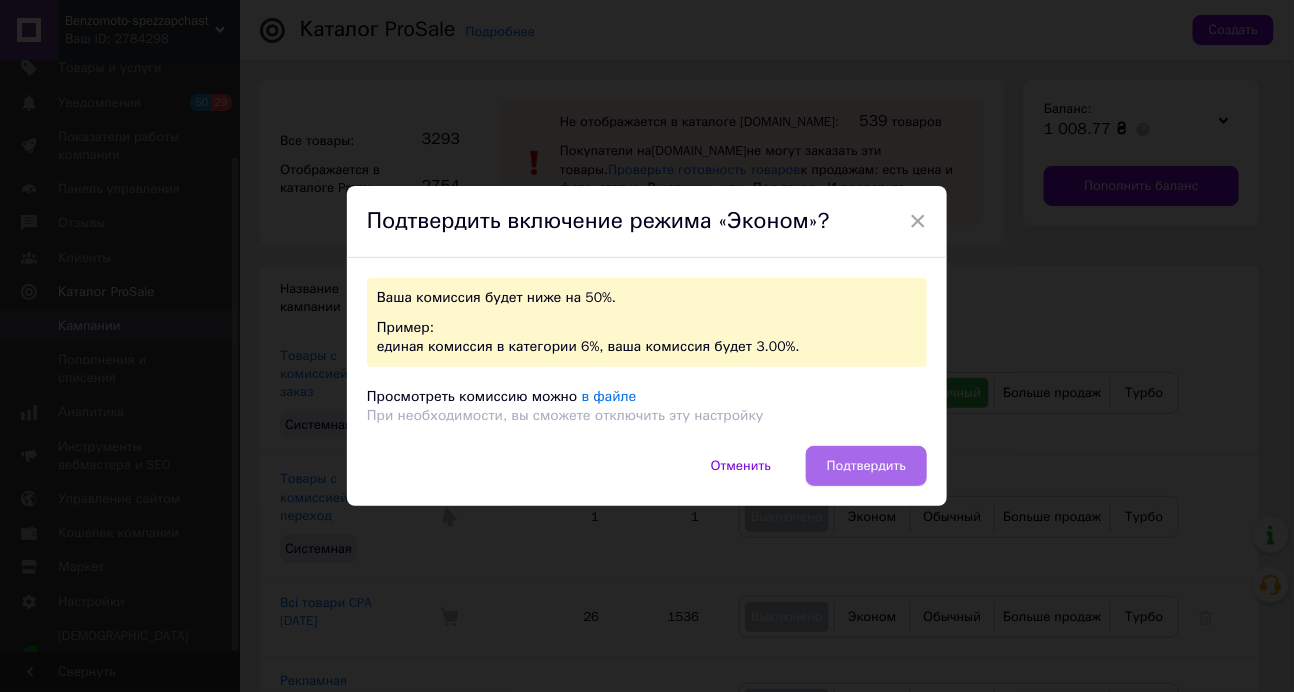 click on "Подтвердить" at bounding box center [866, 466] 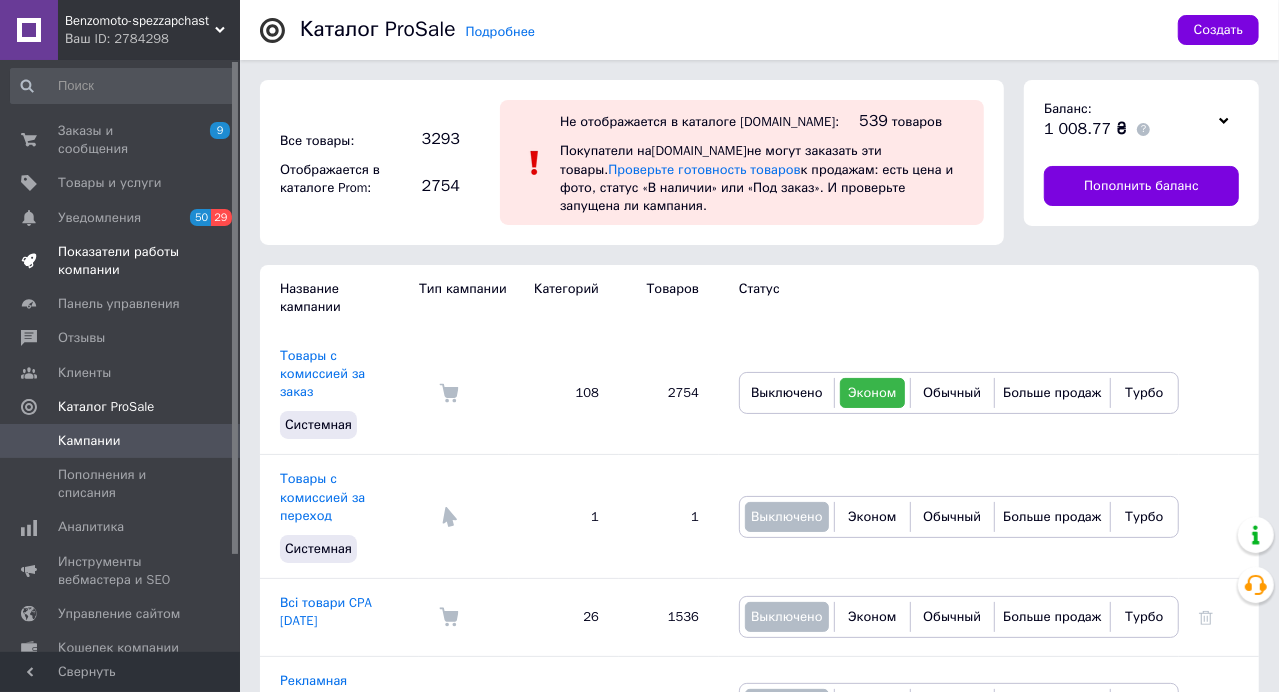scroll, scrollTop: 0, scrollLeft: 0, axis: both 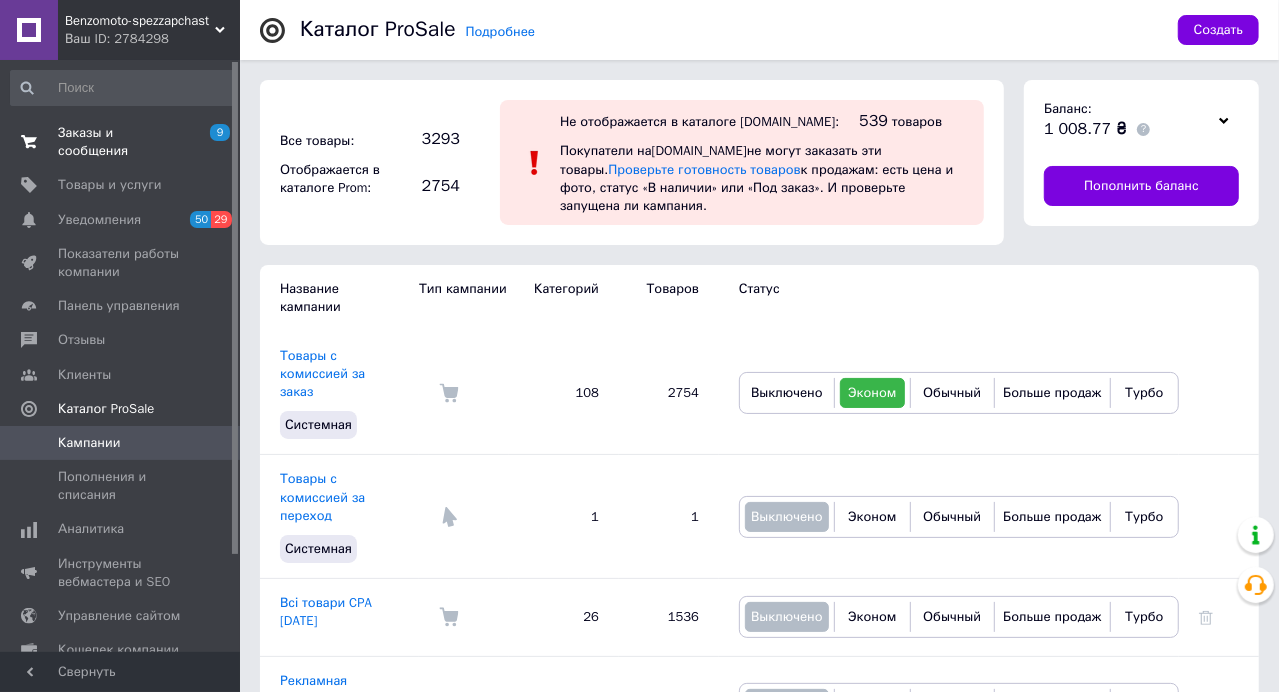 click on "Заказы и сообщения" at bounding box center [121, 142] 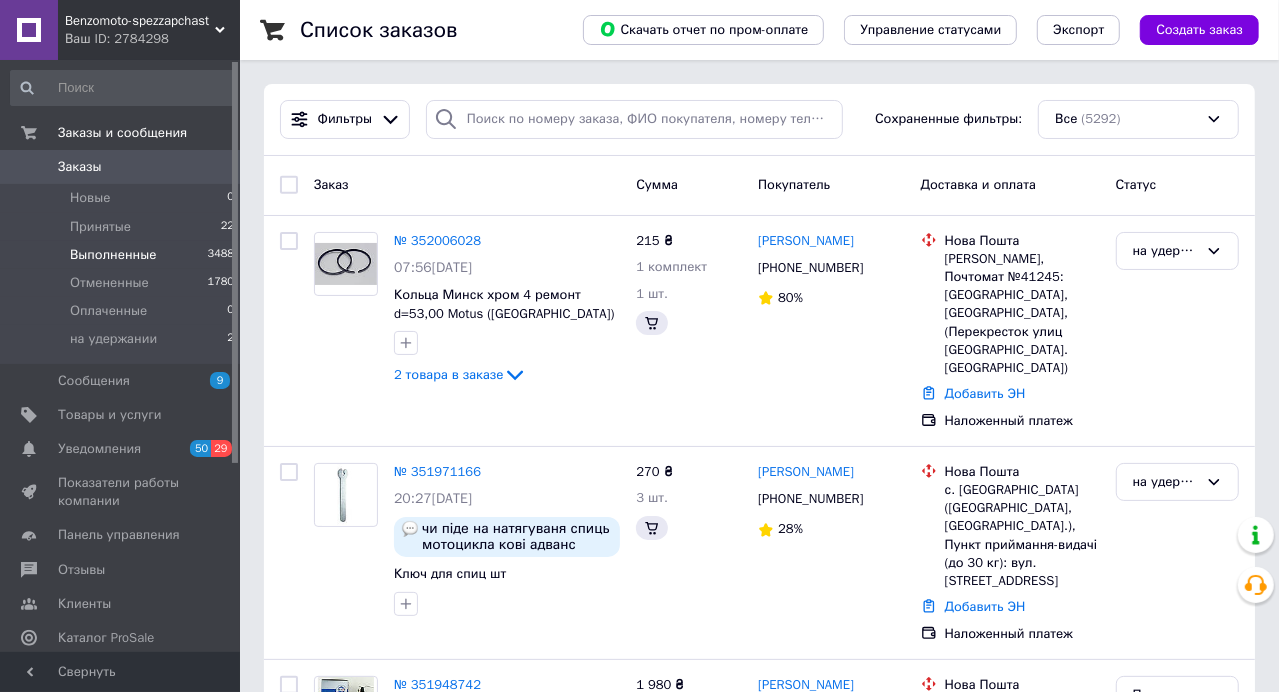 click on "Выполненные" at bounding box center (113, 255) 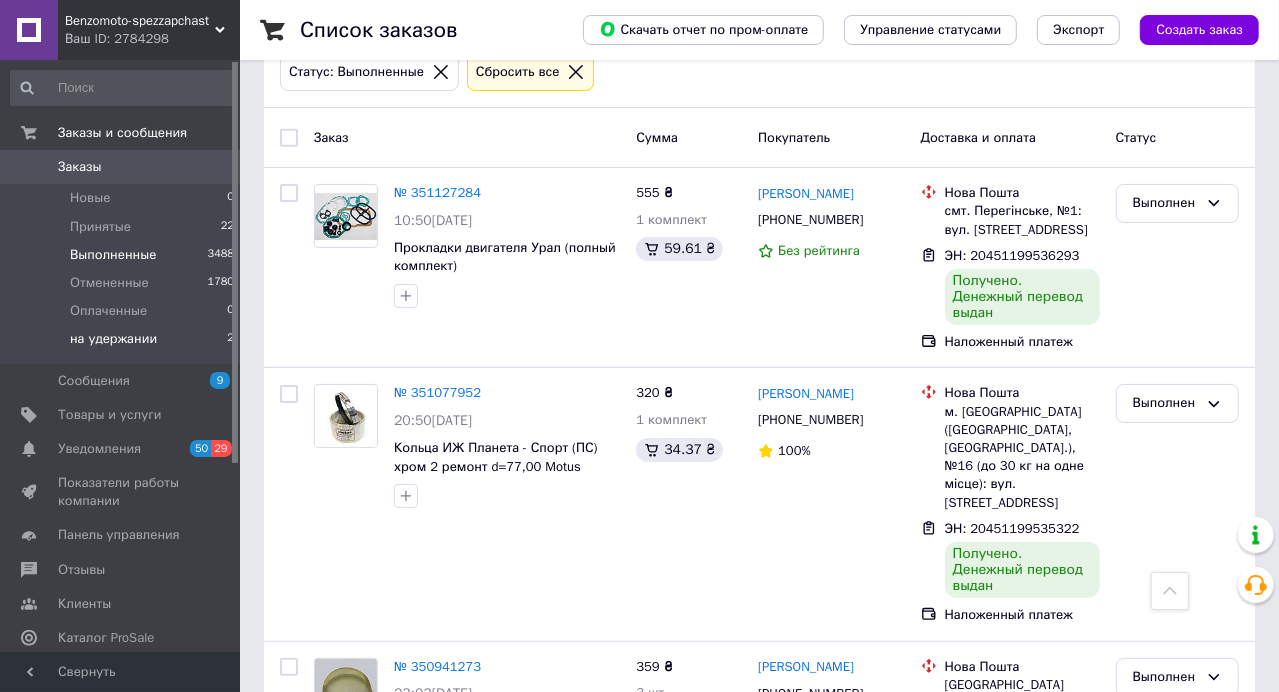 scroll, scrollTop: 90, scrollLeft: 0, axis: vertical 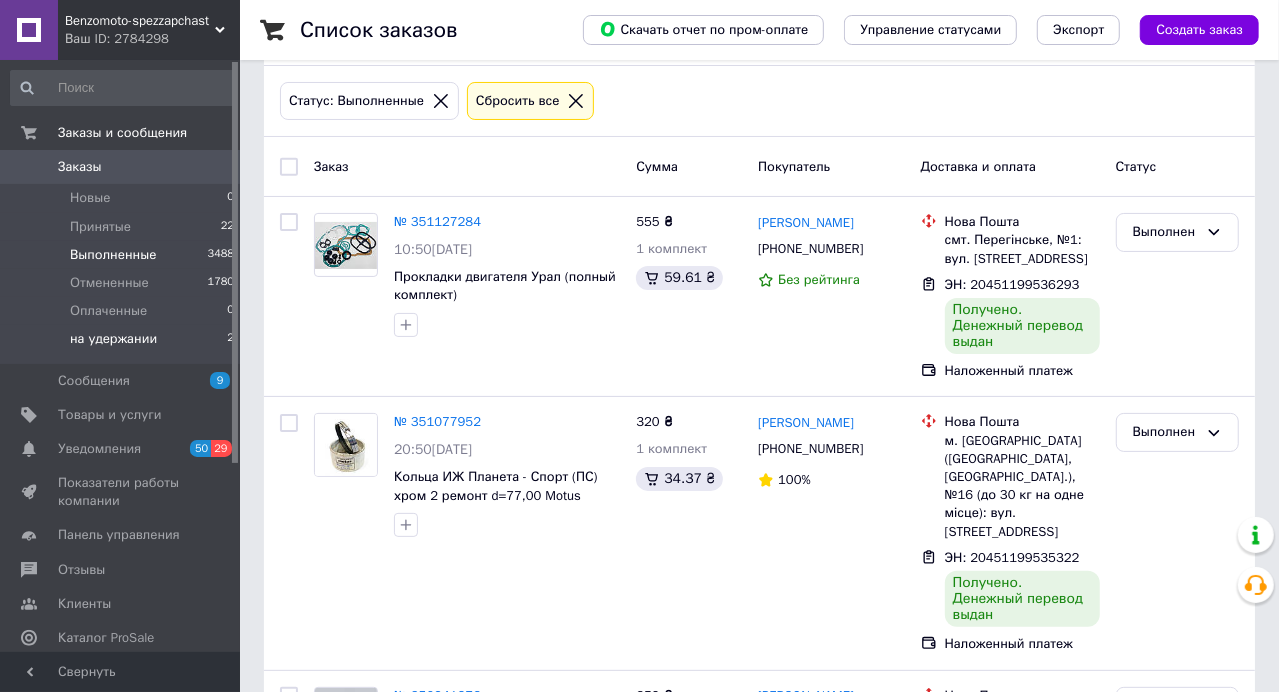 click on "на удержании" at bounding box center (113, 339) 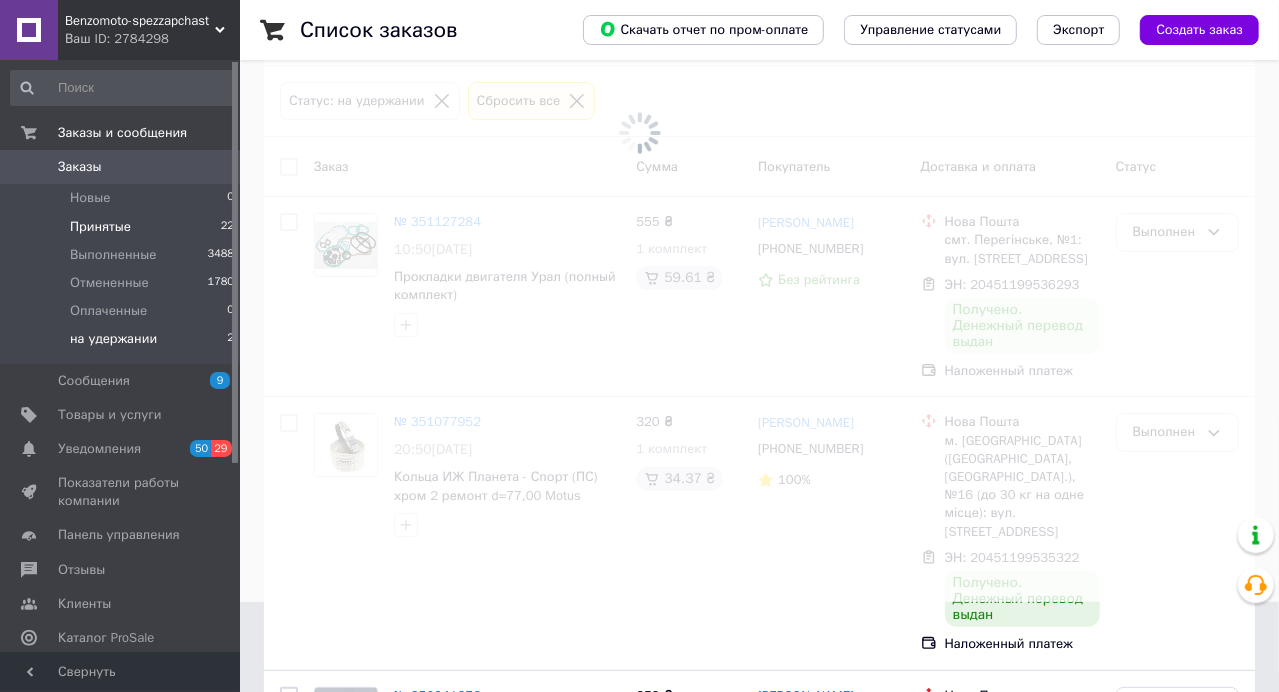 click on "Принятые" at bounding box center (100, 227) 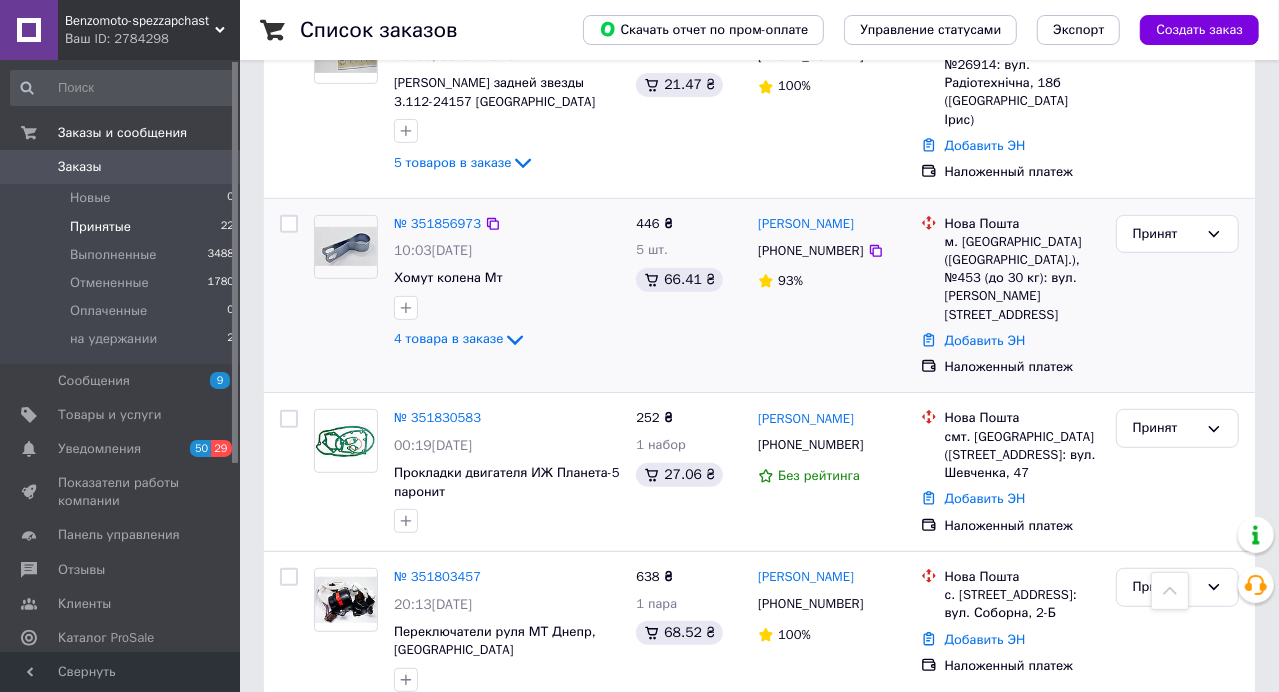 scroll, scrollTop: 363, scrollLeft: 0, axis: vertical 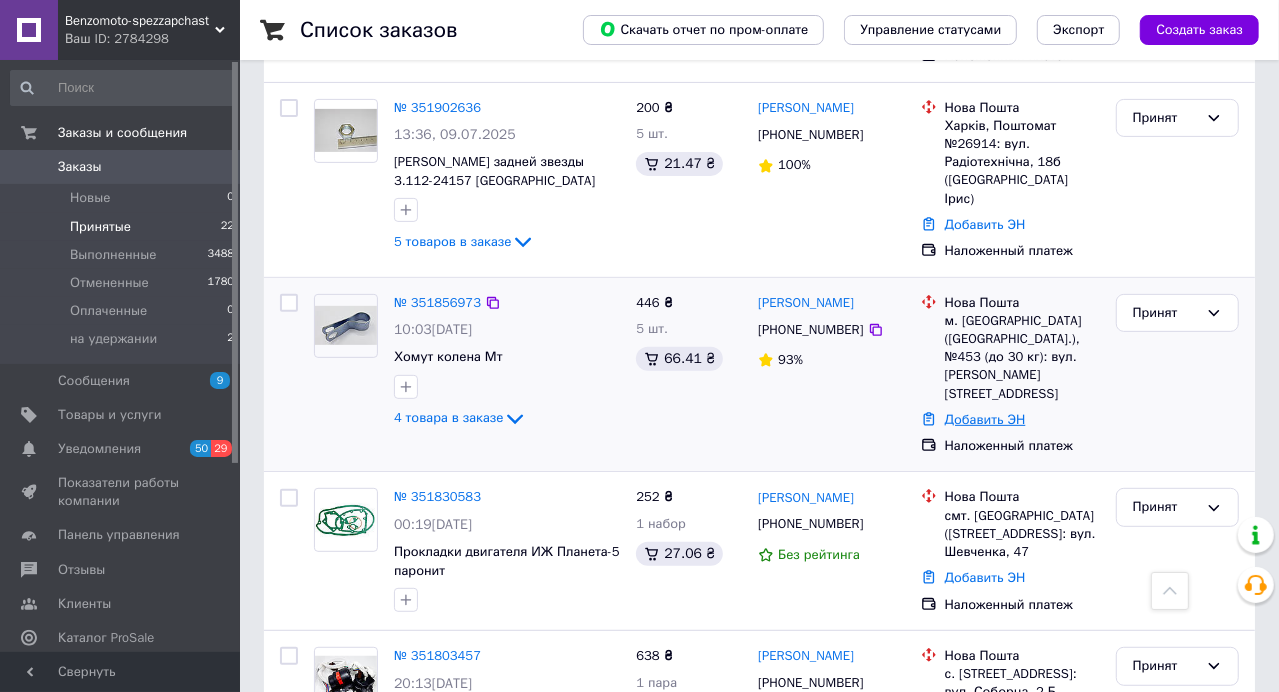 click on "Добавить ЭН" at bounding box center [985, 419] 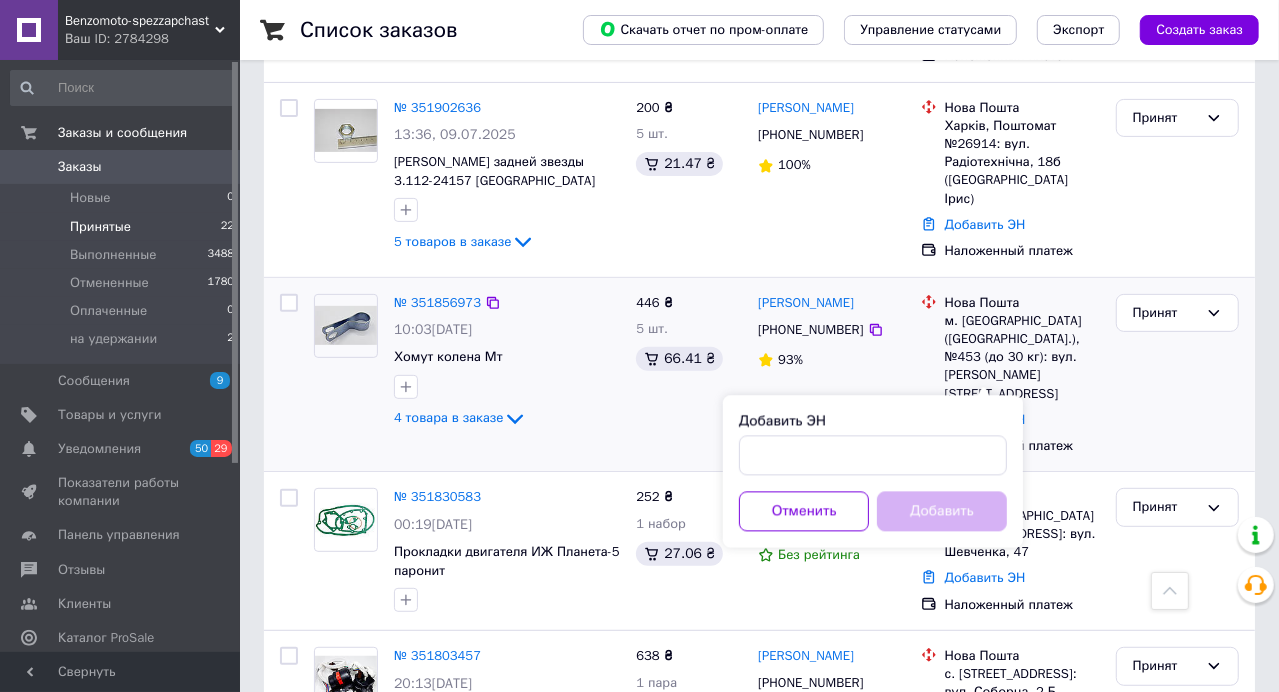 click at bounding box center (346, 362) 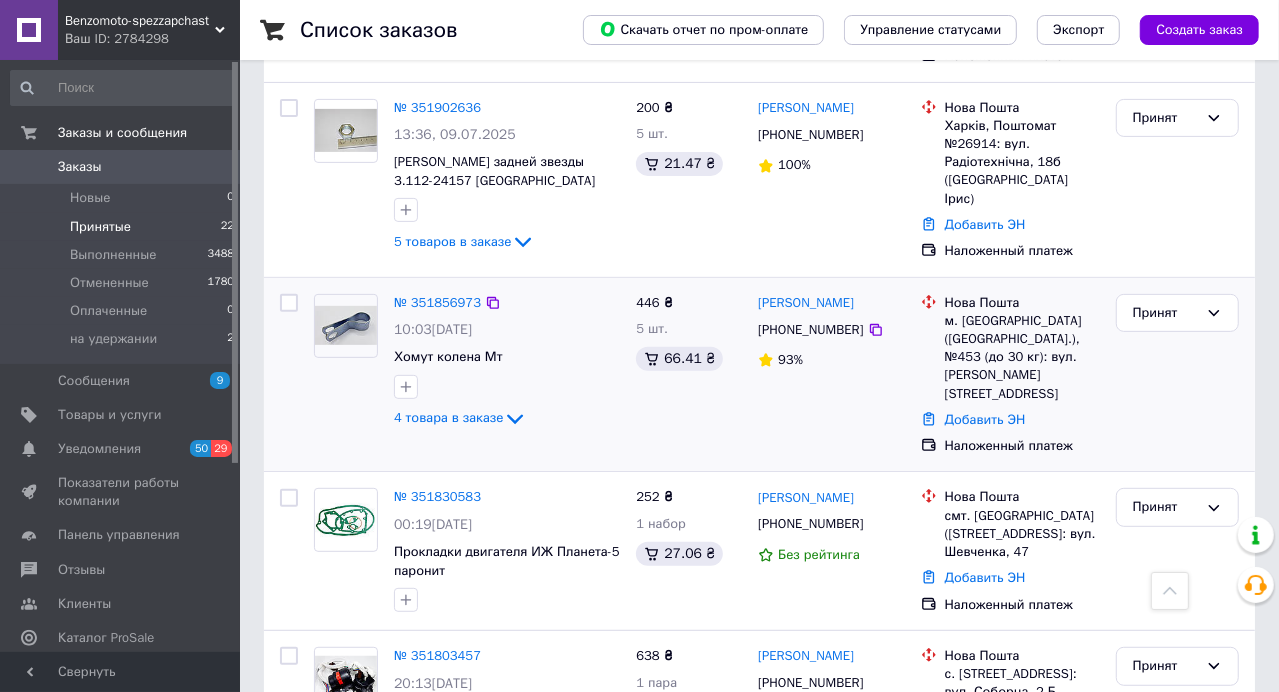 click at bounding box center [346, 362] 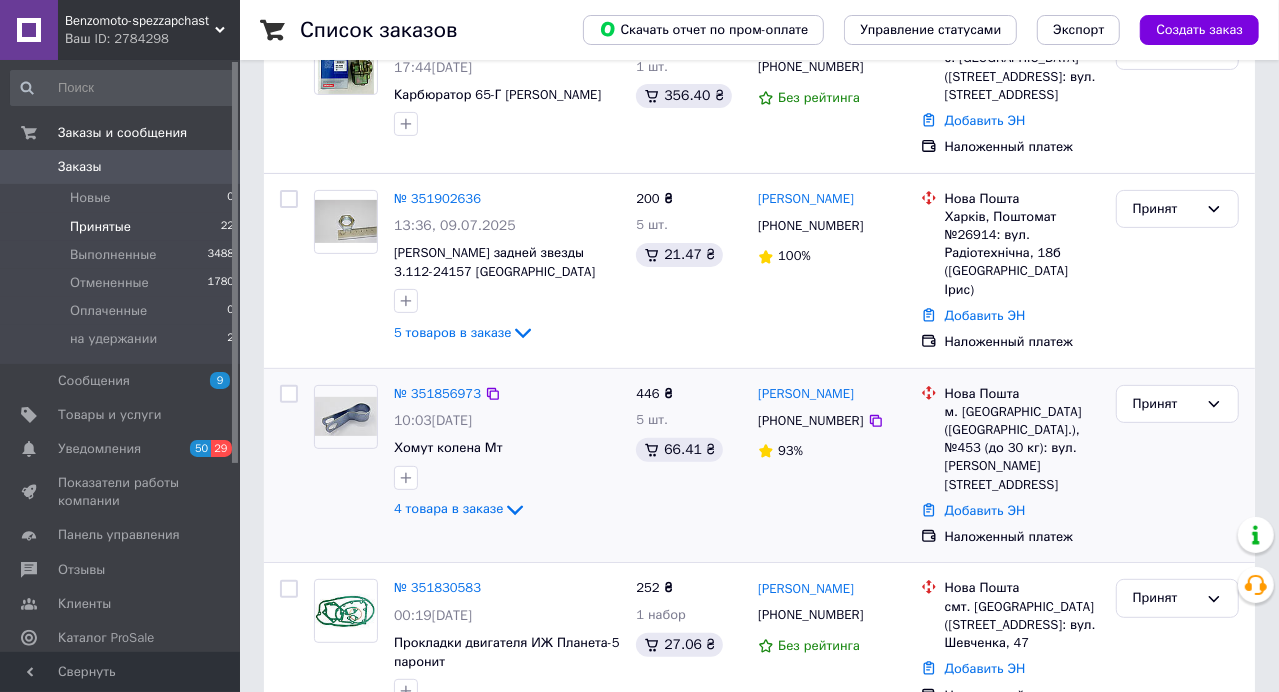click on "№ 351856973 10:03, 09.07.2025 Хомут колена Мт 4 товара в заказе 446 ₴ 5 шт. 66.41 ₴ Ілля Хнитченков +380633658938 93% Нова Пошта м. Київ (Київська обл.), №453 (до 30 кг): вул. Каховська, 58 Добавить ЭН Наложенный платеж Принят" at bounding box center [759, 466] 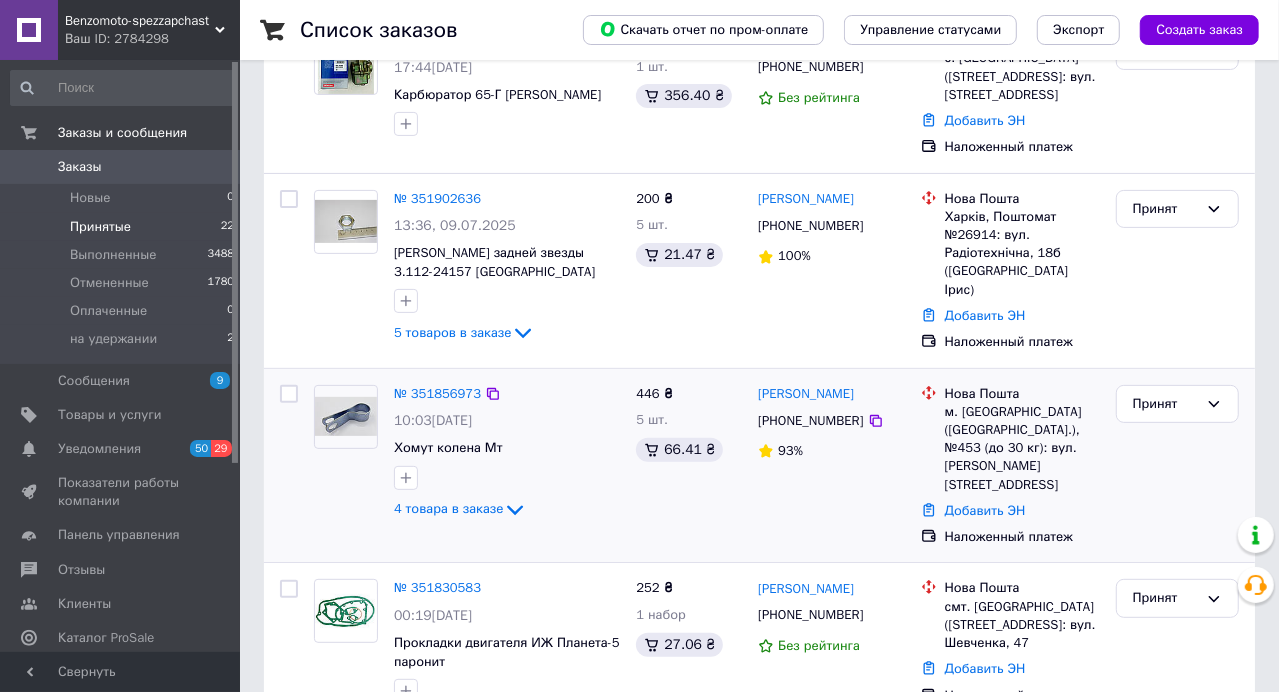 click on "№ 351856973 10:03, 09.07.2025 Хомут колена Мт 4 товара в заказе 446 ₴ 5 шт. 66.41 ₴ Ілля Хнитченков +380633658938 93% Нова Пошта м. Київ (Київська обл.), №453 (до 30 кг): вул. Каховська, 58 Добавить ЭН Наложенный платеж Принят" at bounding box center [759, 466] 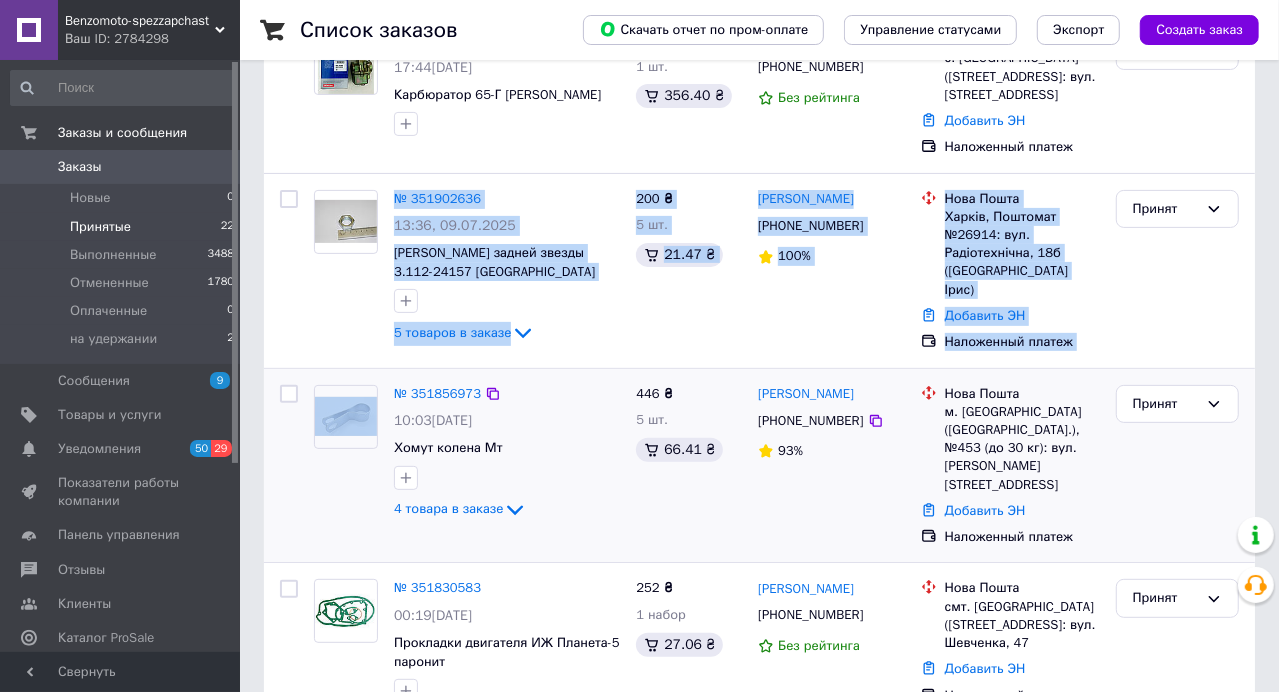 click on "Заказ Сумма Покупатель Доставка и оплата Статус № 351948742 17:44, 09.07.2025 Карбюратор 65-Г Муравей Пекар 1 980 ₴ 1 шт. 356.40 ₴ Сергій Новак +380666117421 Без рейтинга Нова Пошта с. Верба (Рівненська обл.), №1: вул. Львівська, 33 Добавить ЭН Наложенный платеж Принят № 351902636 13:36, 09.07.2025 Гайка вала задней звезды 3.112-24157 Минск 5 товаров в заказе 200 ₴ 5 шт. 21.47 ₴ Кирилл Котов +380971082831 100% Нова Пошта Харків, Поштомат №26914: вул. Радіотехнічна, 18б (Магазин Ірис) Добавить ЭН Наложенный платеж Принят № 351856973 10:03, 09.07.2025 Хомут колена Мт 4 товара в заказе 446 ₴ 5 шт. 66.41 ₴ Ілля Хнитченков +380633658938 93% Принят 95%" at bounding box center (759, 1774) 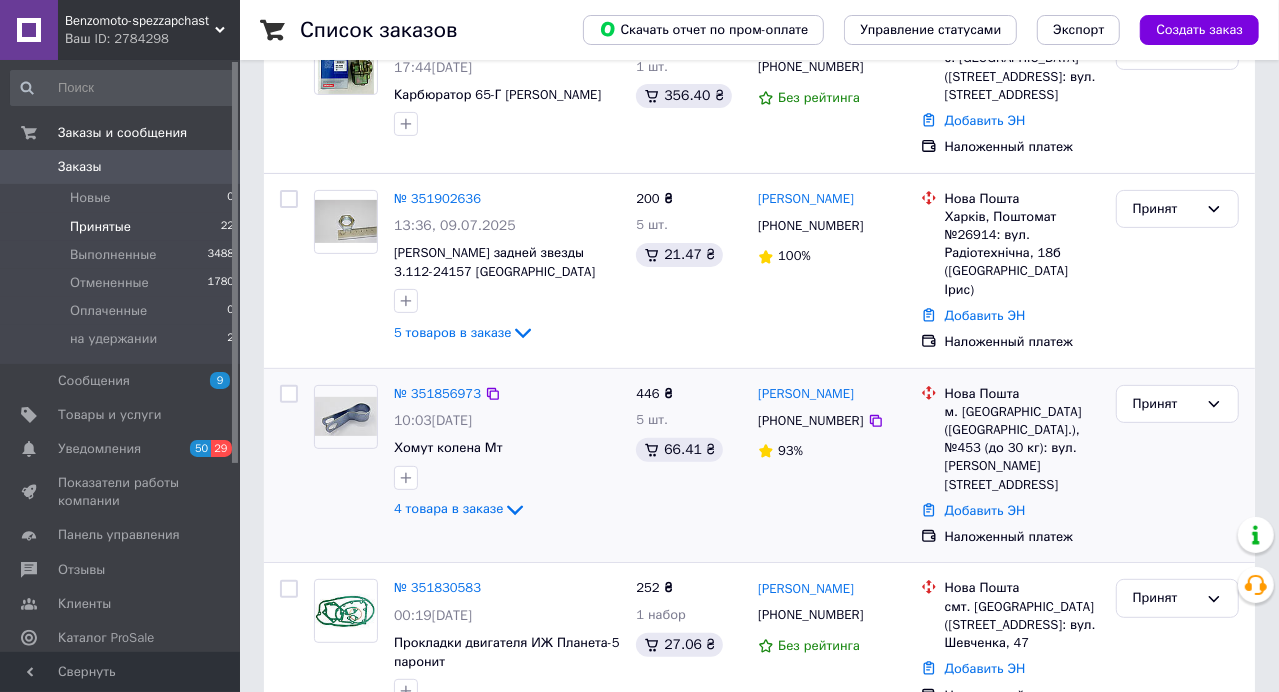 click on "№ 351856973 10:03, 09.07.2025 Хомут колена Мт 4 товара в заказе 446 ₴ 5 шт. 66.41 ₴ Ілля Хнитченков +380633658938 93% Нова Пошта м. Київ (Київська обл.), №453 (до 30 кг): вул. Каховська, 58 Добавить ЭН Наложенный платеж Принят" at bounding box center [759, 466] 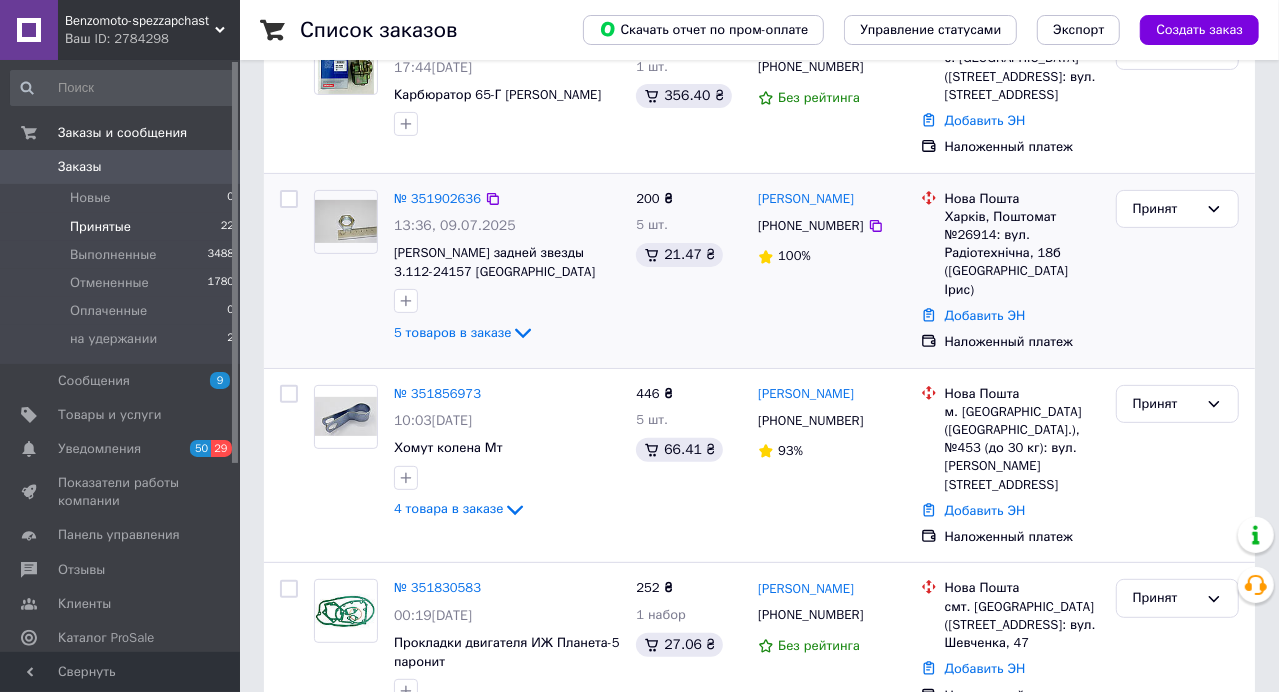 drag, startPoint x: 378, startPoint y: 360, endPoint x: 320, endPoint y: 328, distance: 66.24198 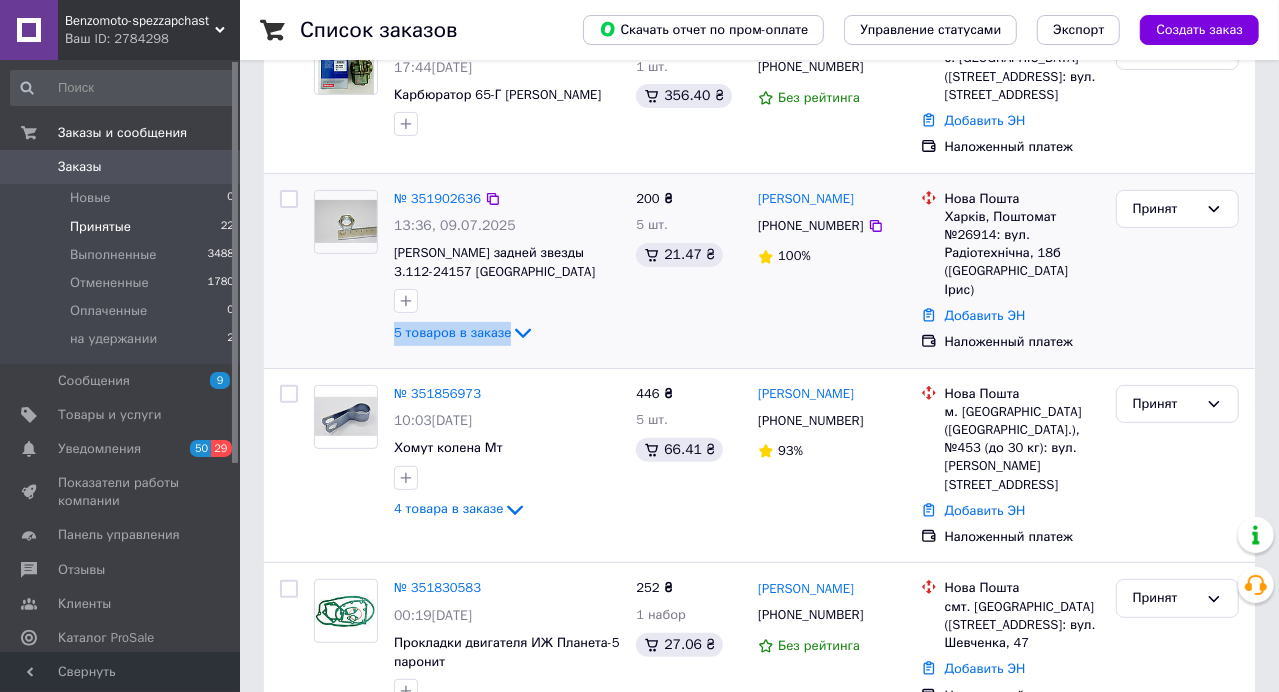 click on "№ 351902636 13:36, 09.07.2025 Гайка вала задней звезды 3.112-24157 Минск 5 товаров в заказе" at bounding box center (507, 268) 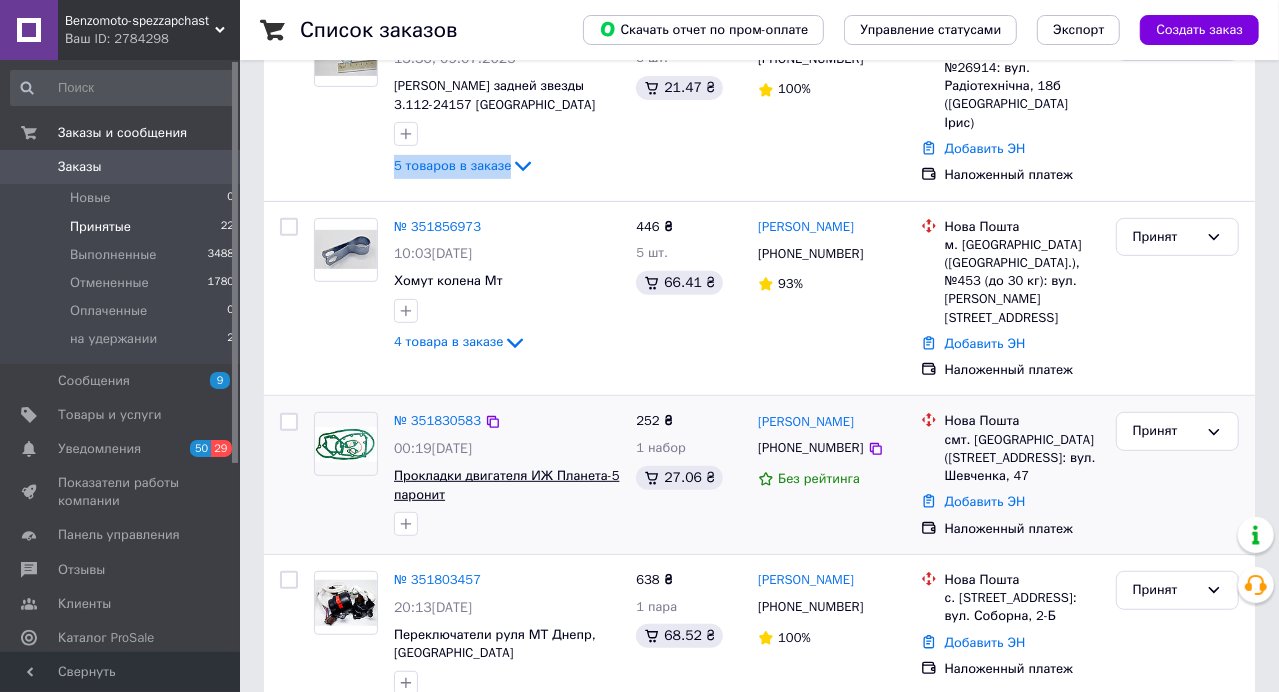 scroll, scrollTop: 545, scrollLeft: 0, axis: vertical 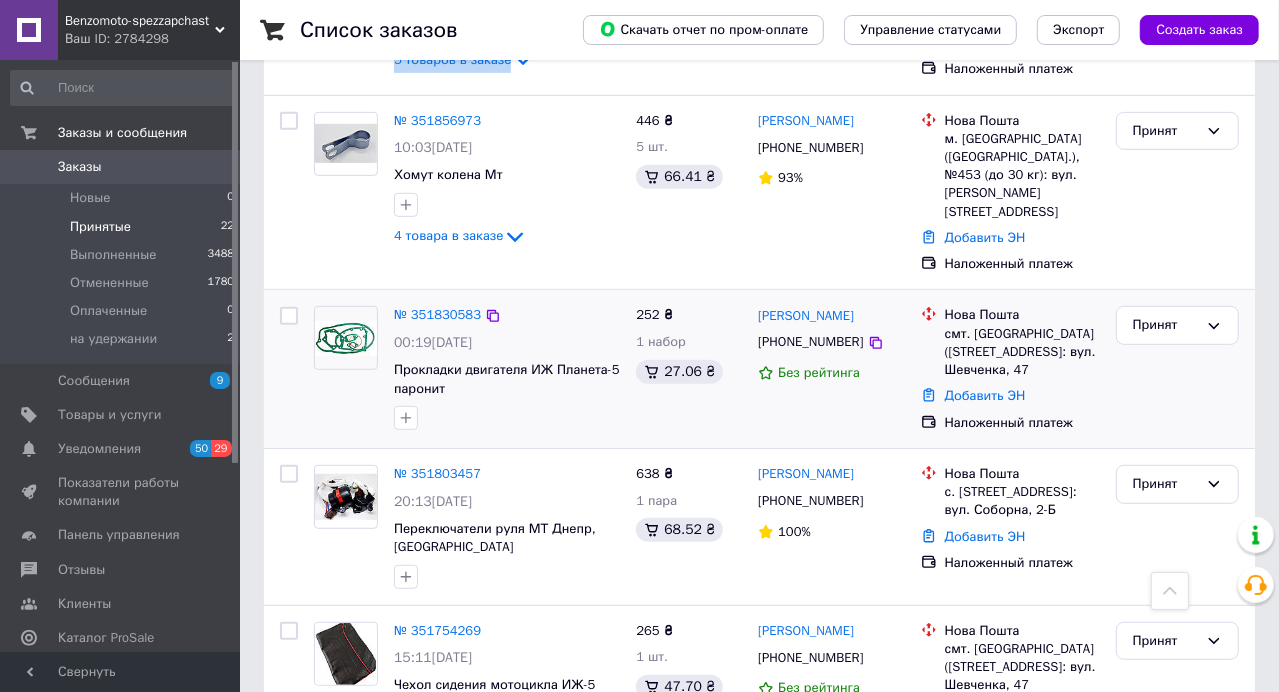 click at bounding box center (346, 338) 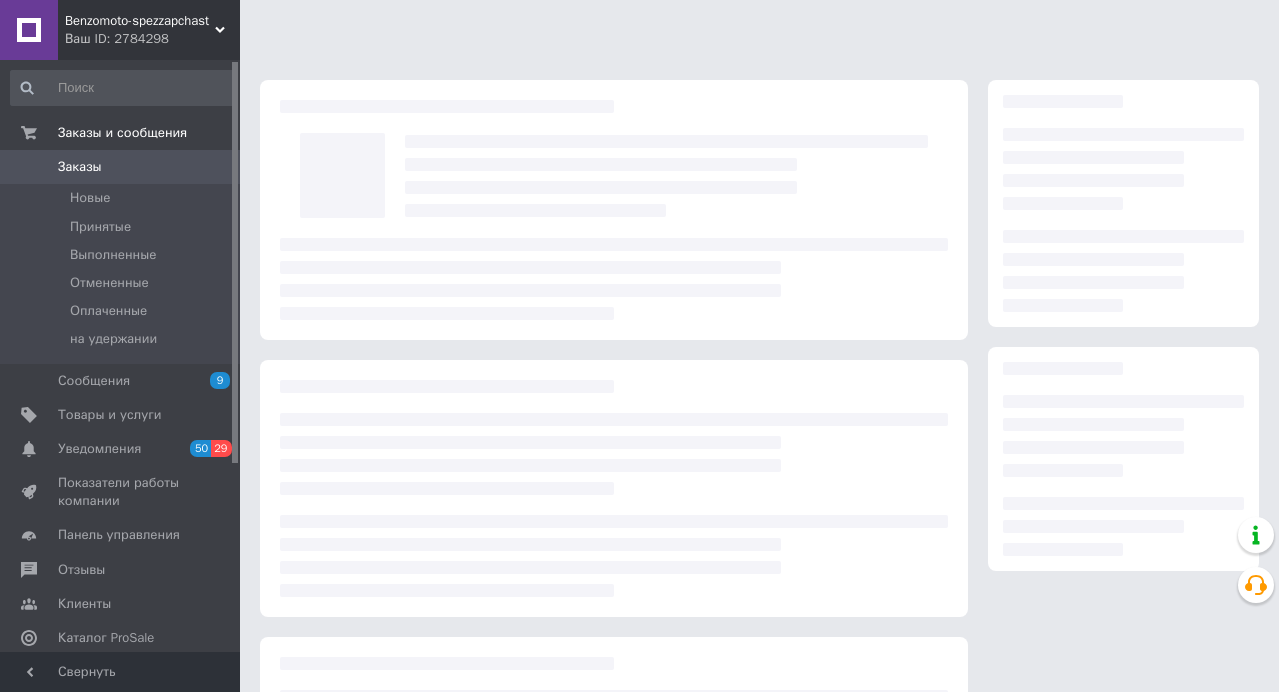 scroll, scrollTop: 0, scrollLeft: 0, axis: both 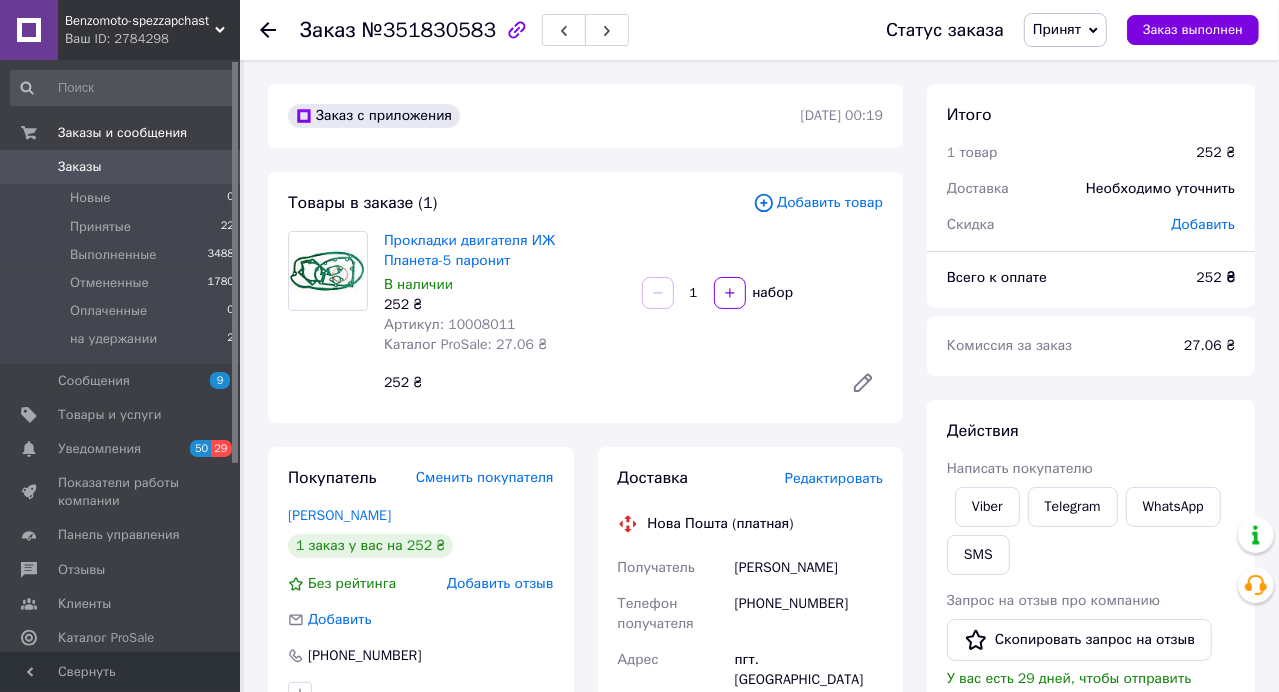 click at bounding box center (328, 271) 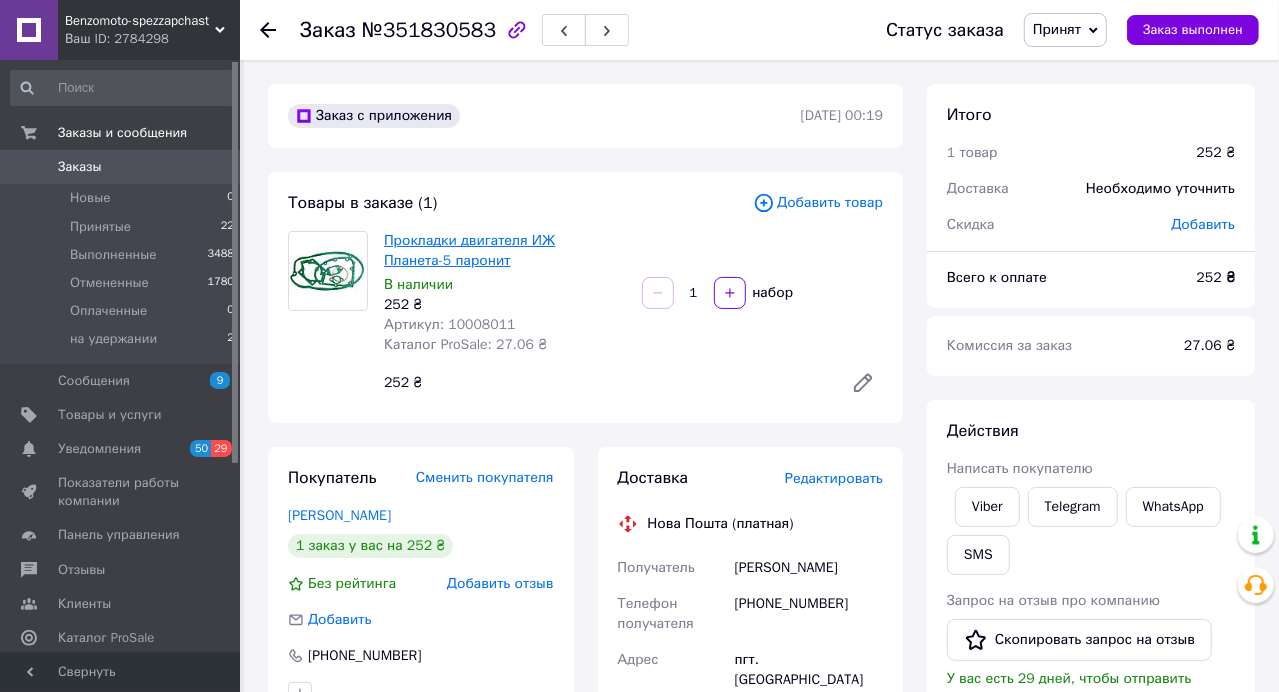 click on "Прокладки двигателя ИЖ Планета-5 паронит" at bounding box center (469, 250) 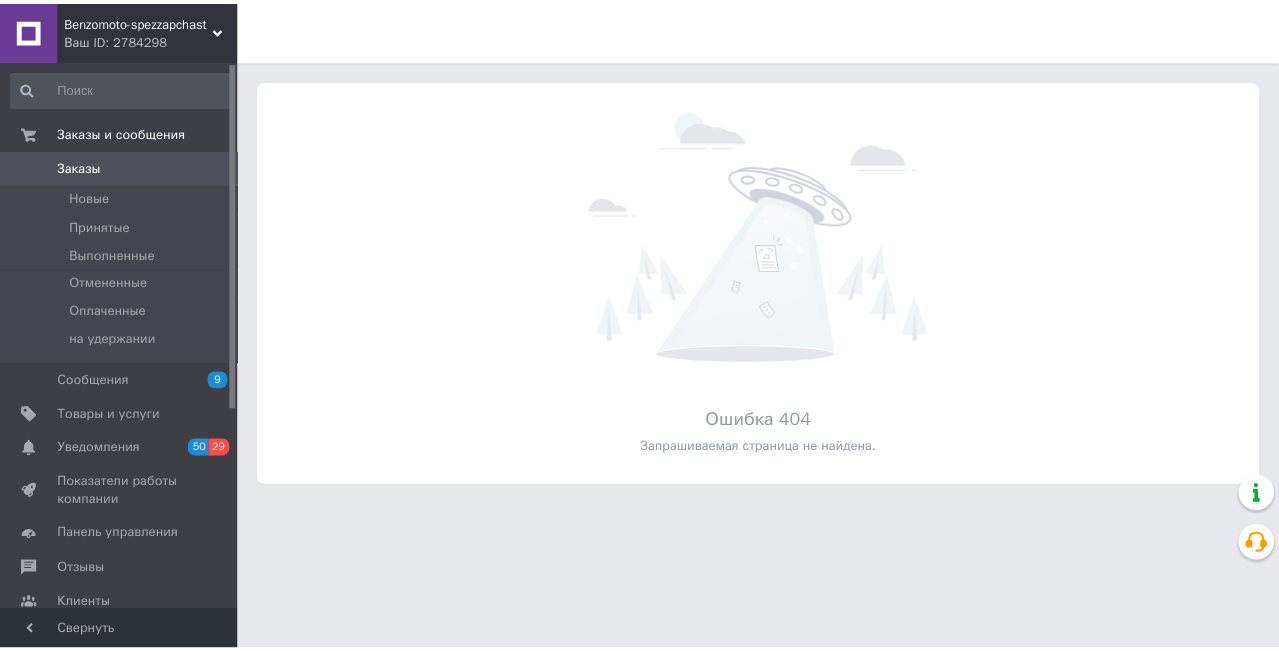 scroll, scrollTop: 0, scrollLeft: 0, axis: both 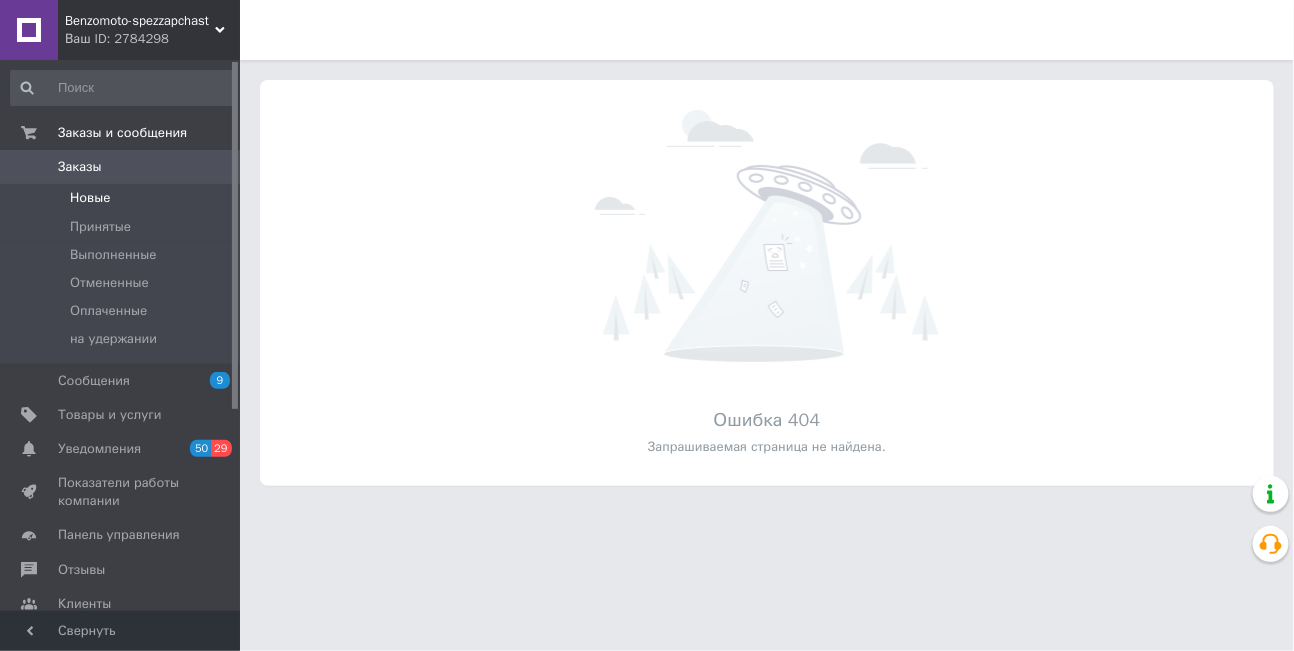 click on "Новые" at bounding box center (90, 198) 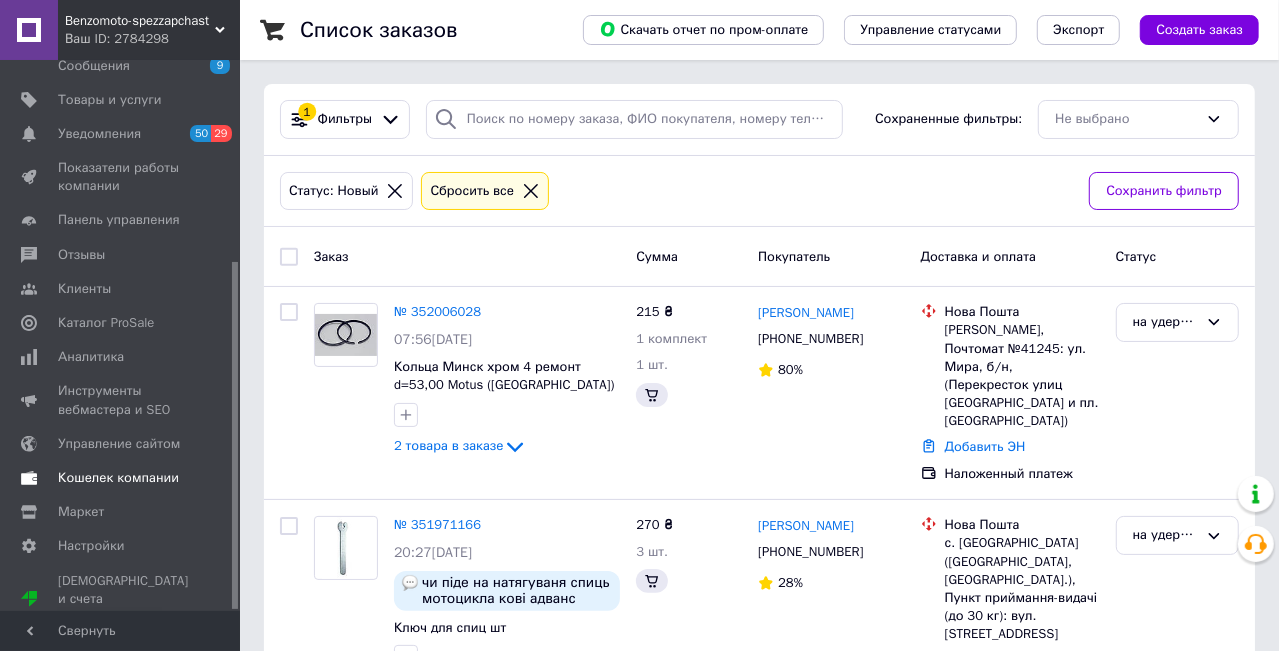 scroll, scrollTop: 320, scrollLeft: 0, axis: vertical 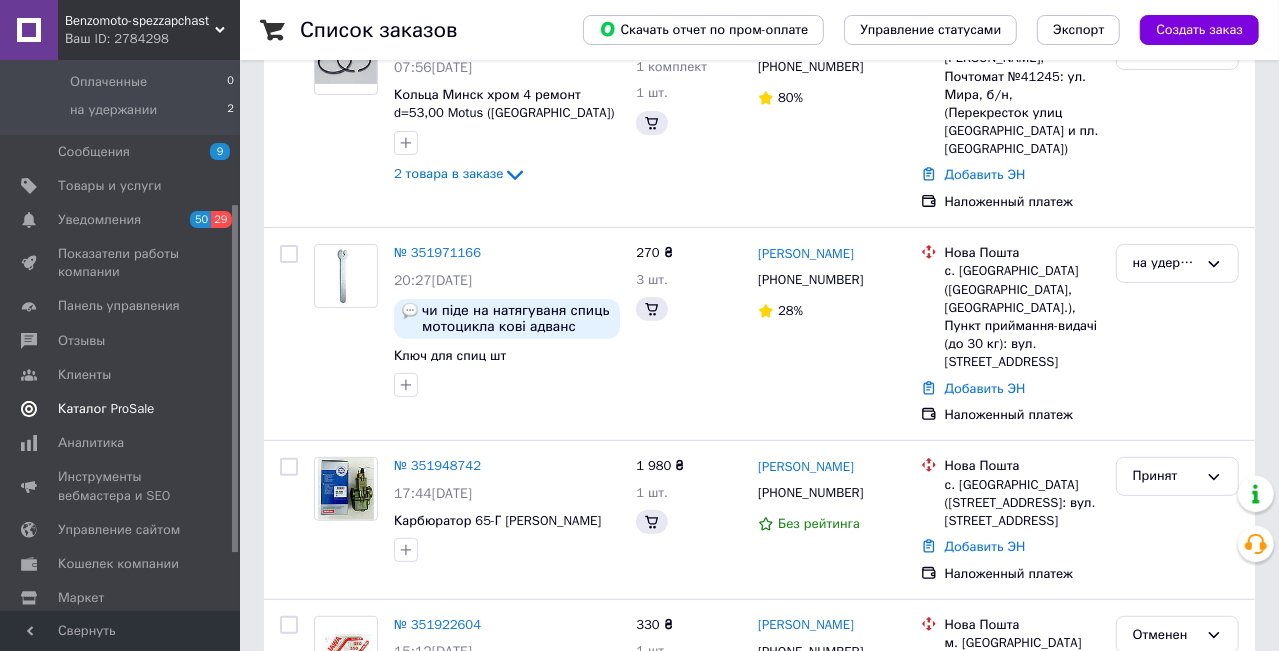 click on "Каталог ProSale" at bounding box center (106, 409) 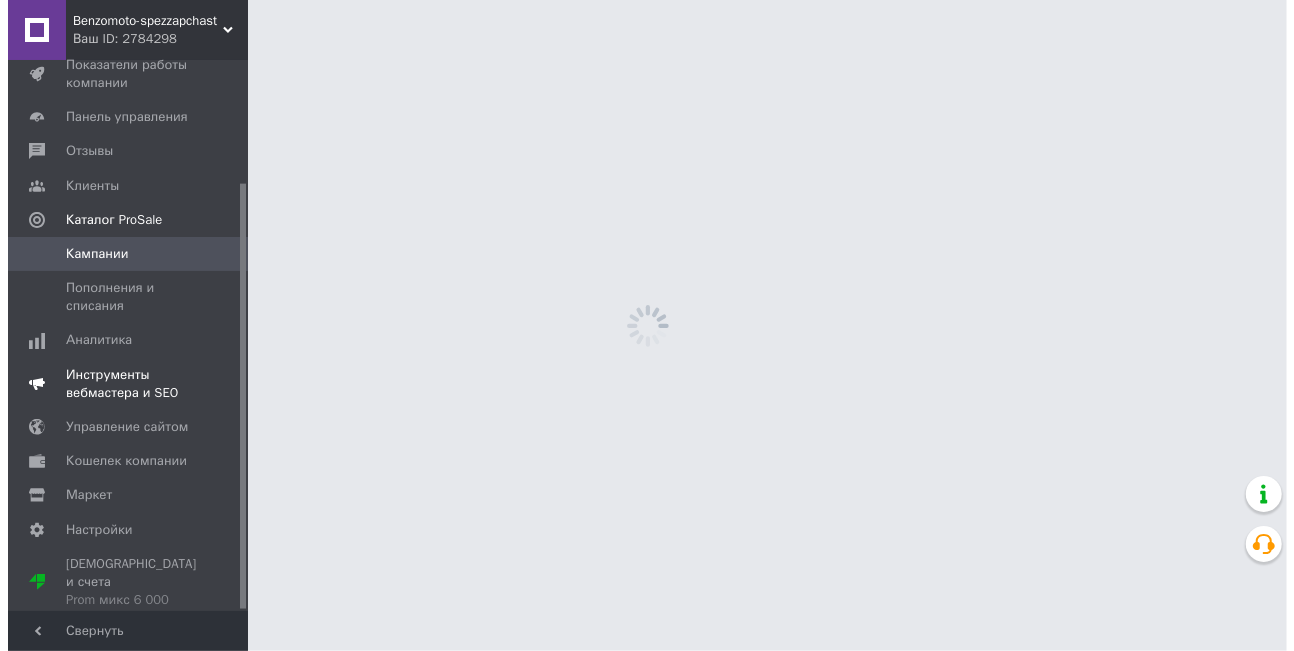 scroll, scrollTop: 0, scrollLeft: 0, axis: both 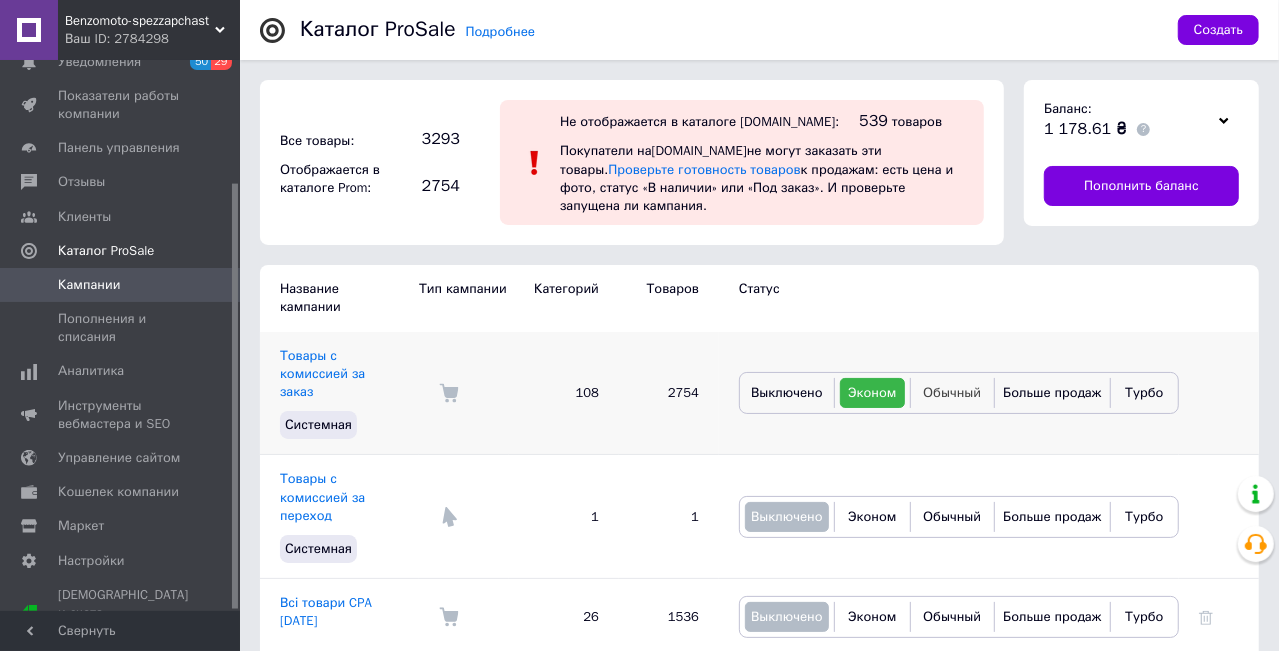 click on "Обычный" at bounding box center [952, 393] 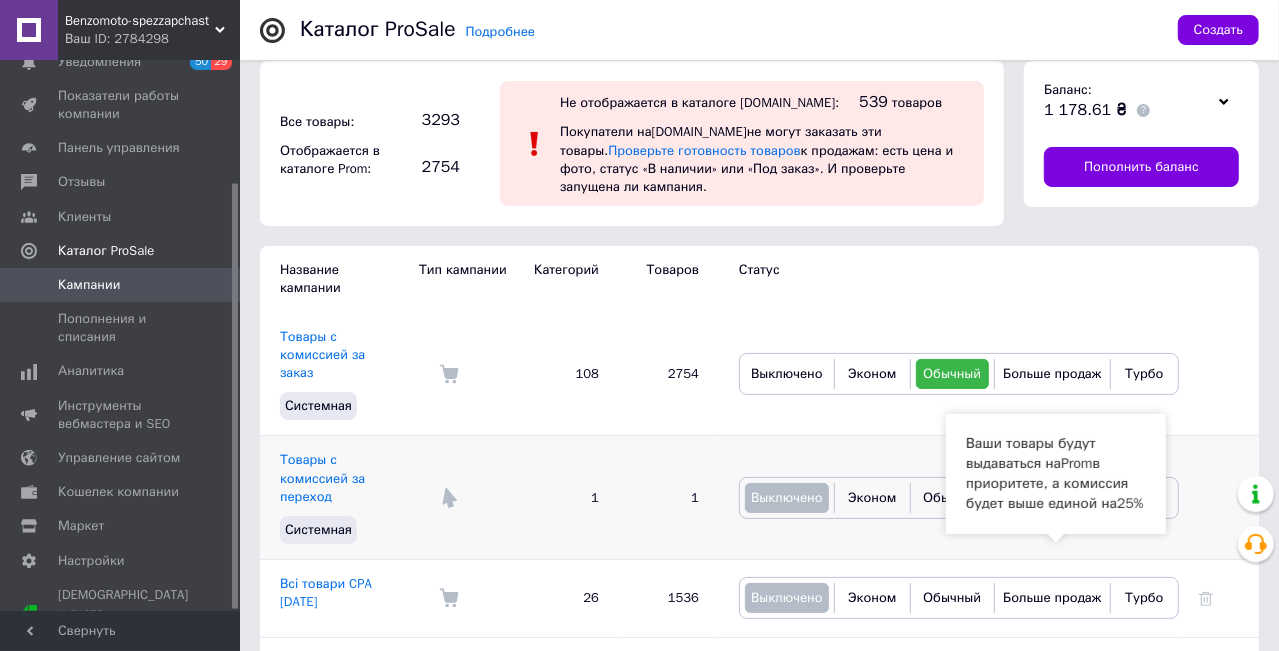 scroll, scrollTop: 0, scrollLeft: 0, axis: both 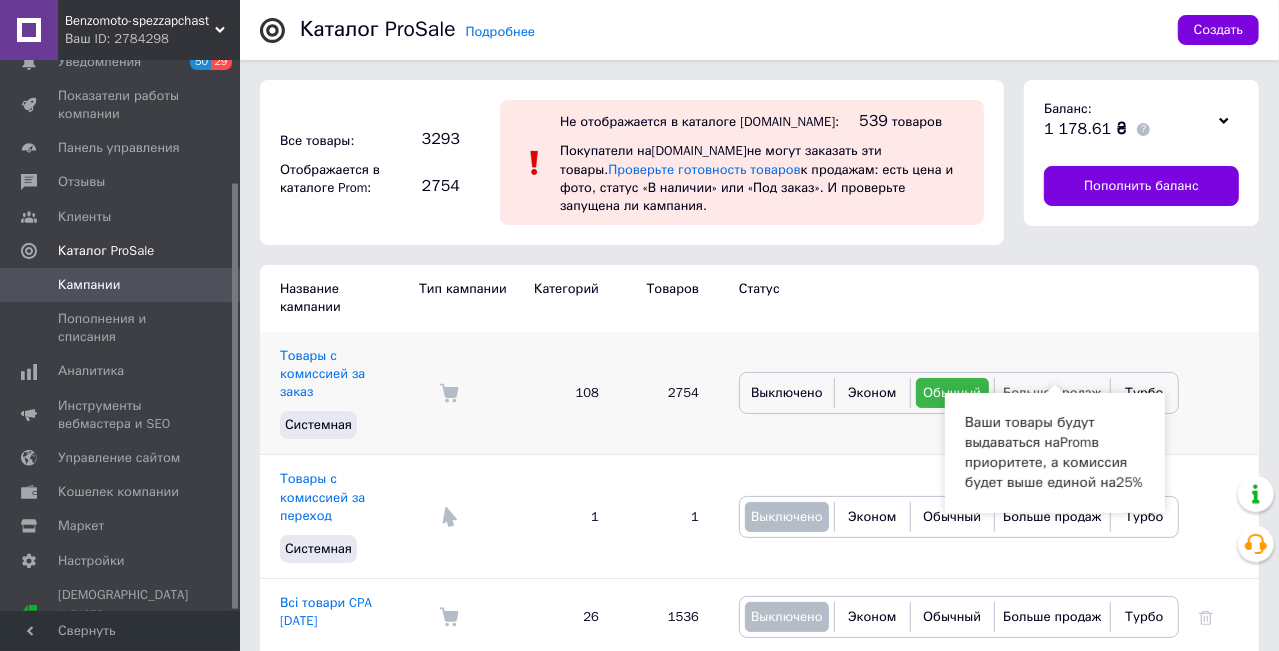 click on "Больше продаж" at bounding box center (1052, 392) 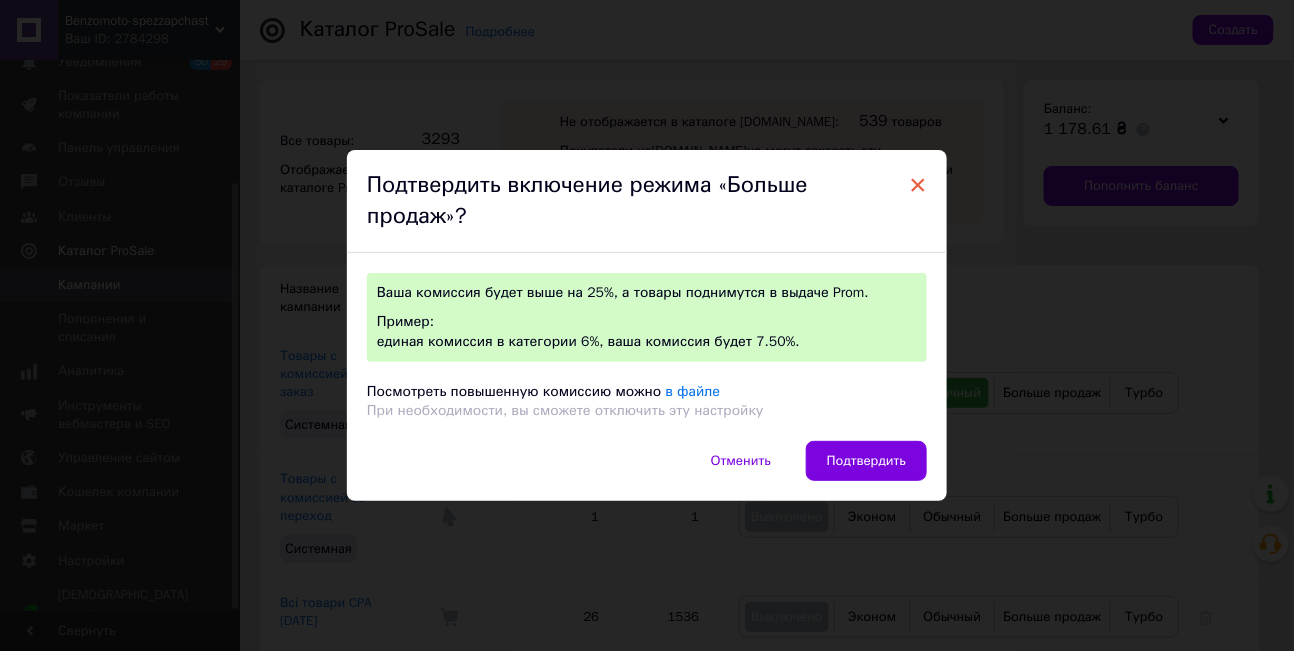 click on "×" at bounding box center [918, 185] 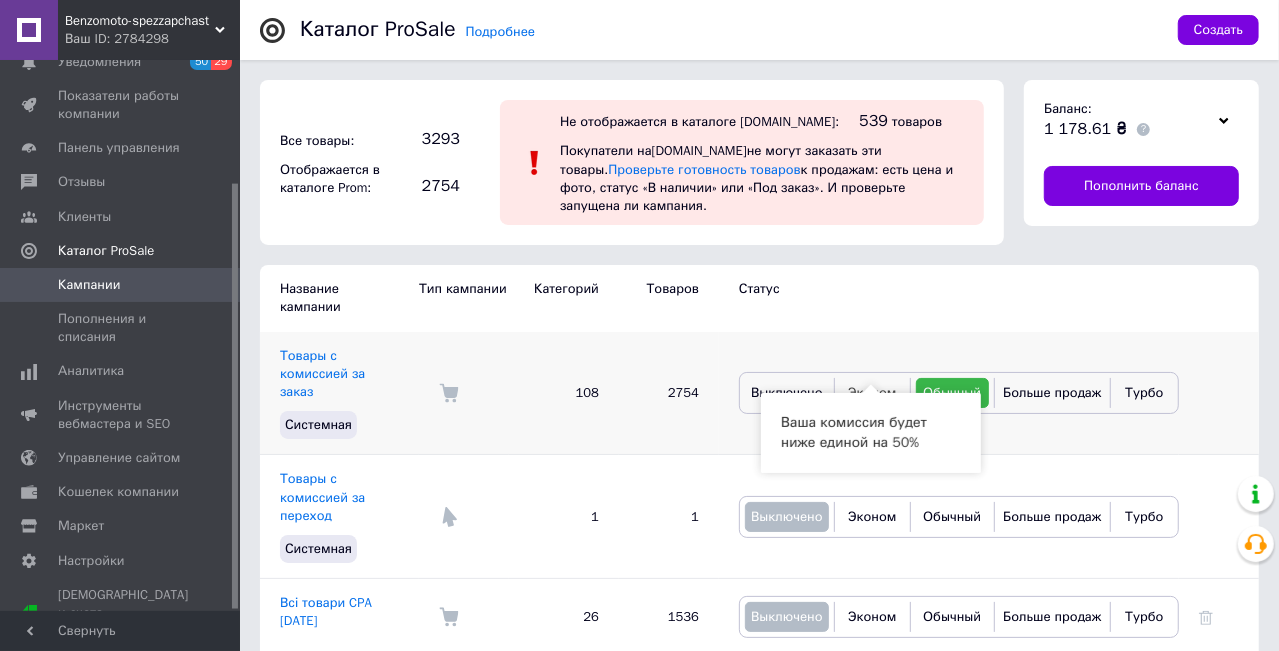 click on "Эконом" at bounding box center [872, 393] 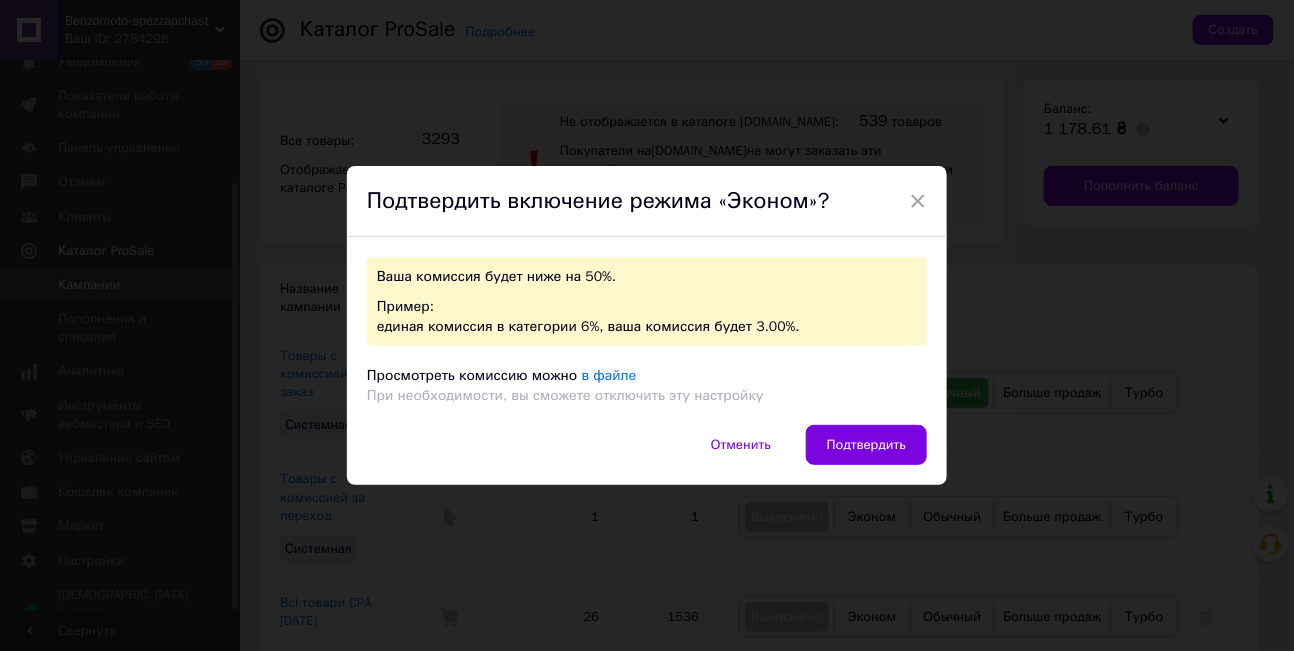 click on "×" at bounding box center [918, 201] 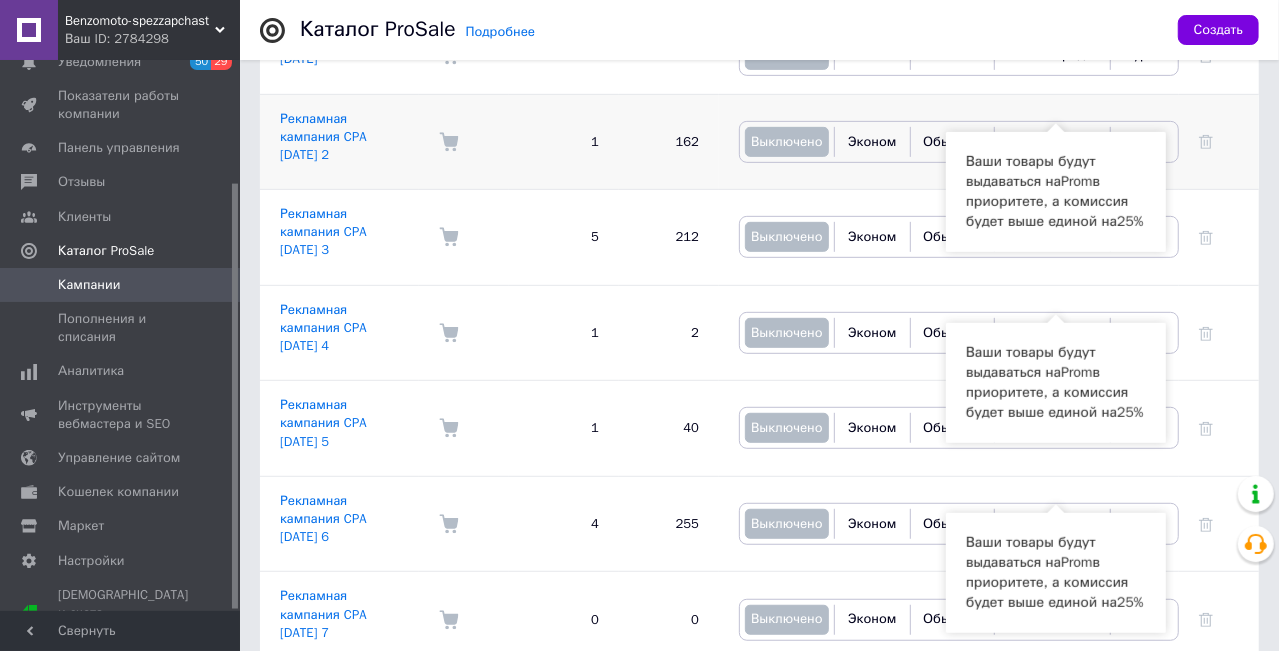 scroll, scrollTop: 636, scrollLeft: 0, axis: vertical 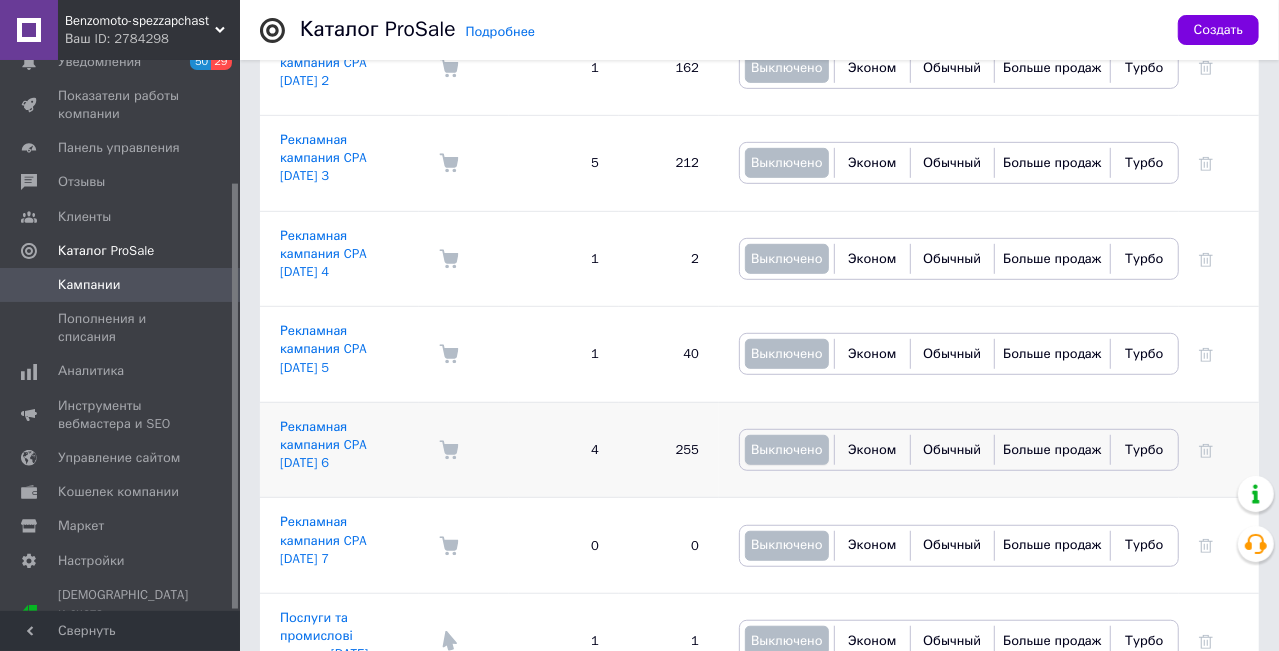 click on "Выключено" at bounding box center [787, 449] 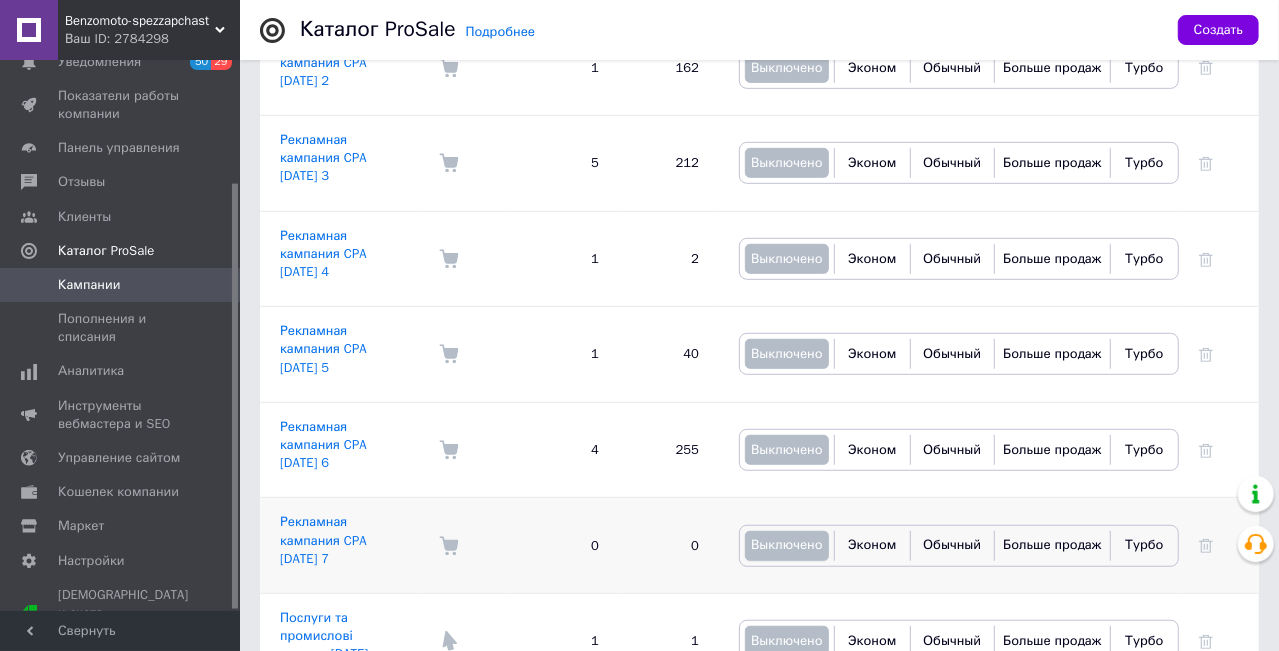 click on "Выключено" at bounding box center (787, 544) 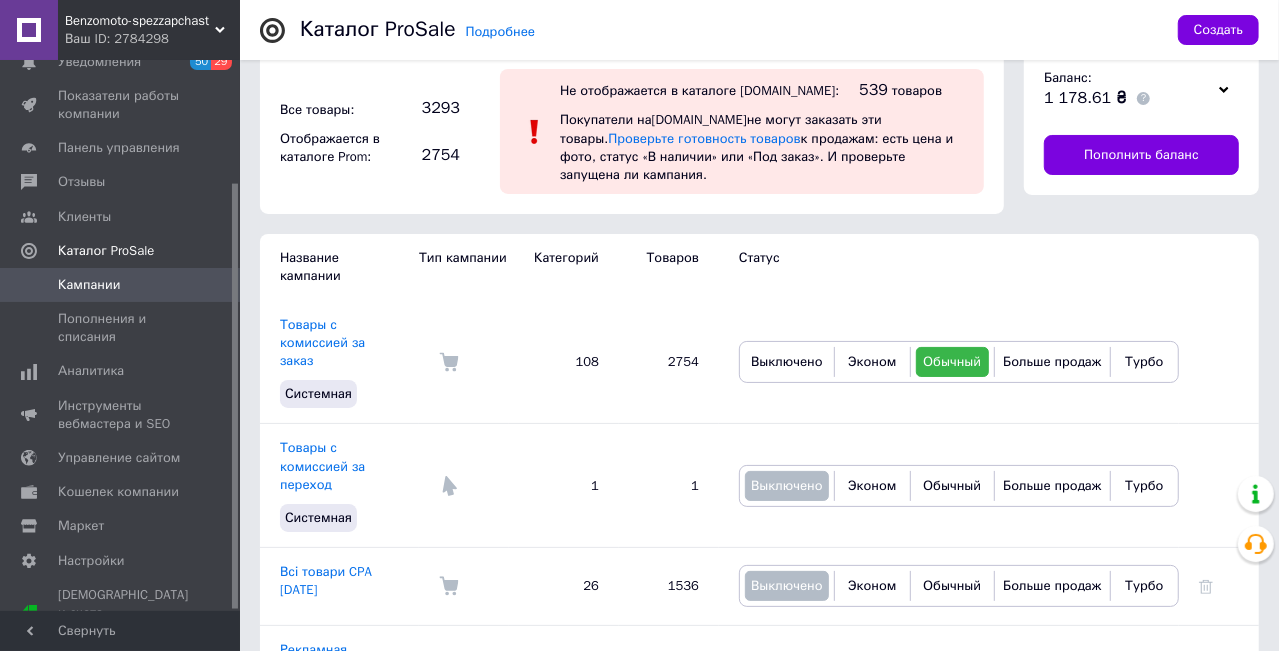 scroll, scrollTop: 0, scrollLeft: 0, axis: both 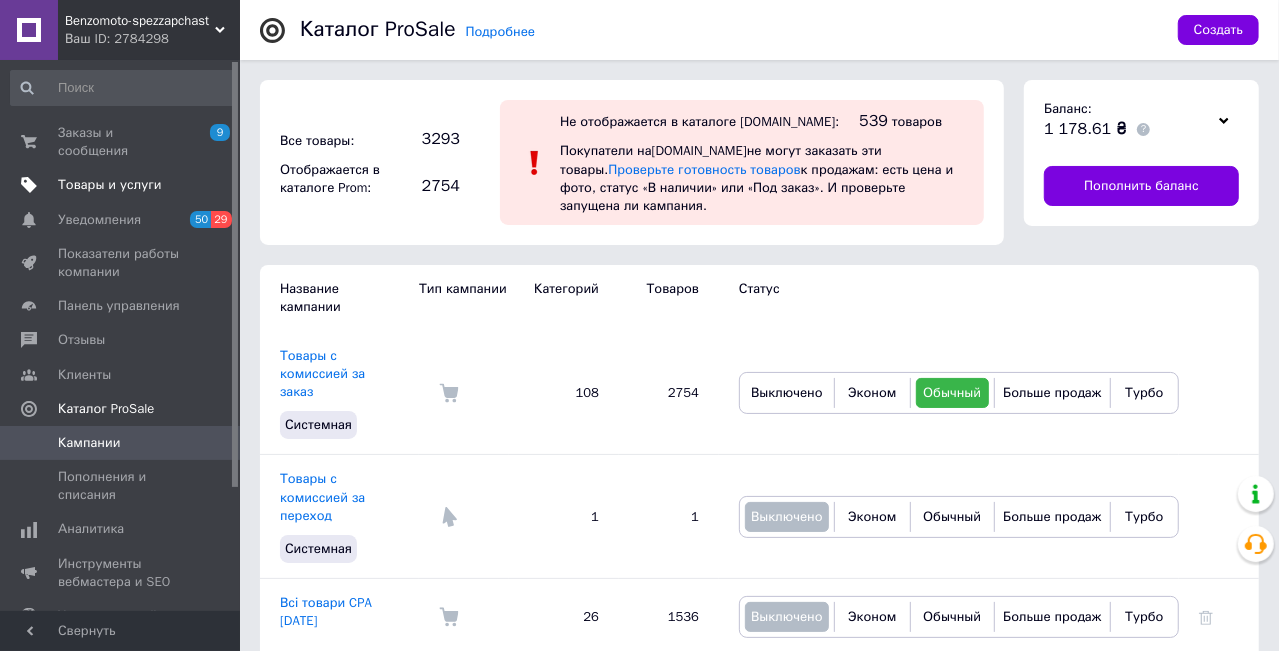 click on "Товары и услуги" at bounding box center (110, 185) 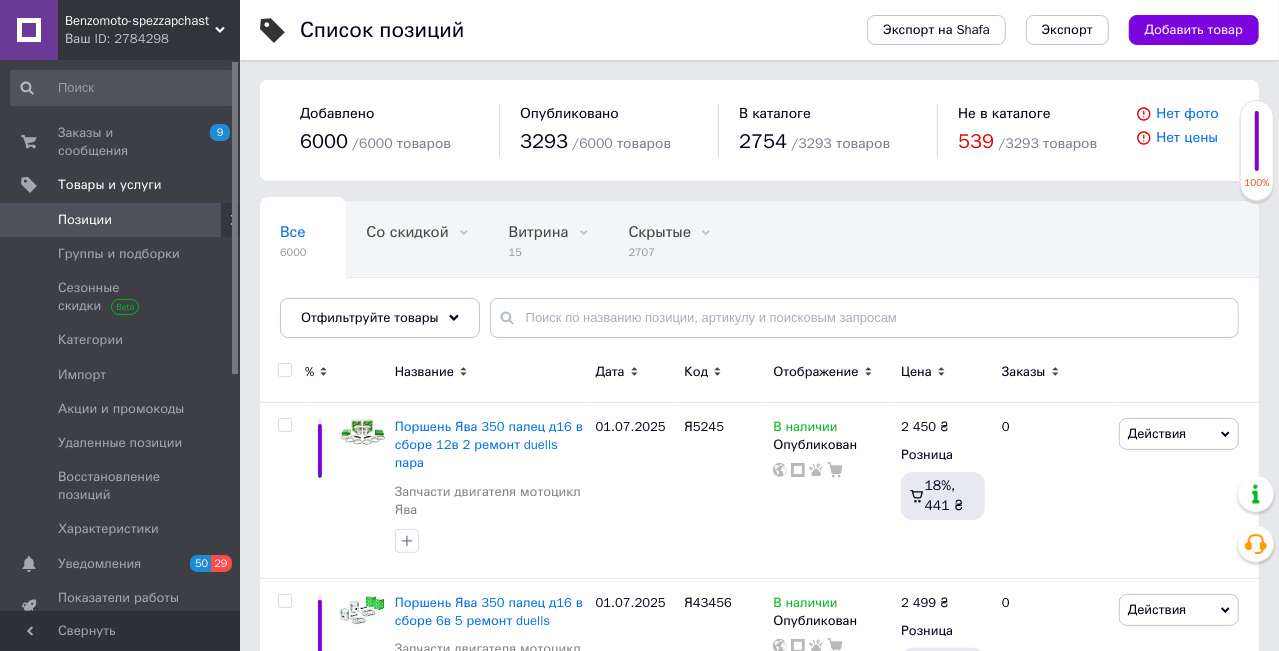 click on "Заказы и сообщения 9 0 Товары и услуги Позиции Группы и подборки Сезонные скидки Категории Импорт Акции и промокоды Удаленные позиции Восстановление позиций Характеристики Уведомления 50 29 Показатели работы компании Панель управления Отзывы Клиенты Каталог ProSale Аналитика Инструменты вебмастера и SEO Управление сайтом Кошелек компании Маркет Настройки Тарифы и счета Prom микс 6 000" at bounding box center [123, 338] 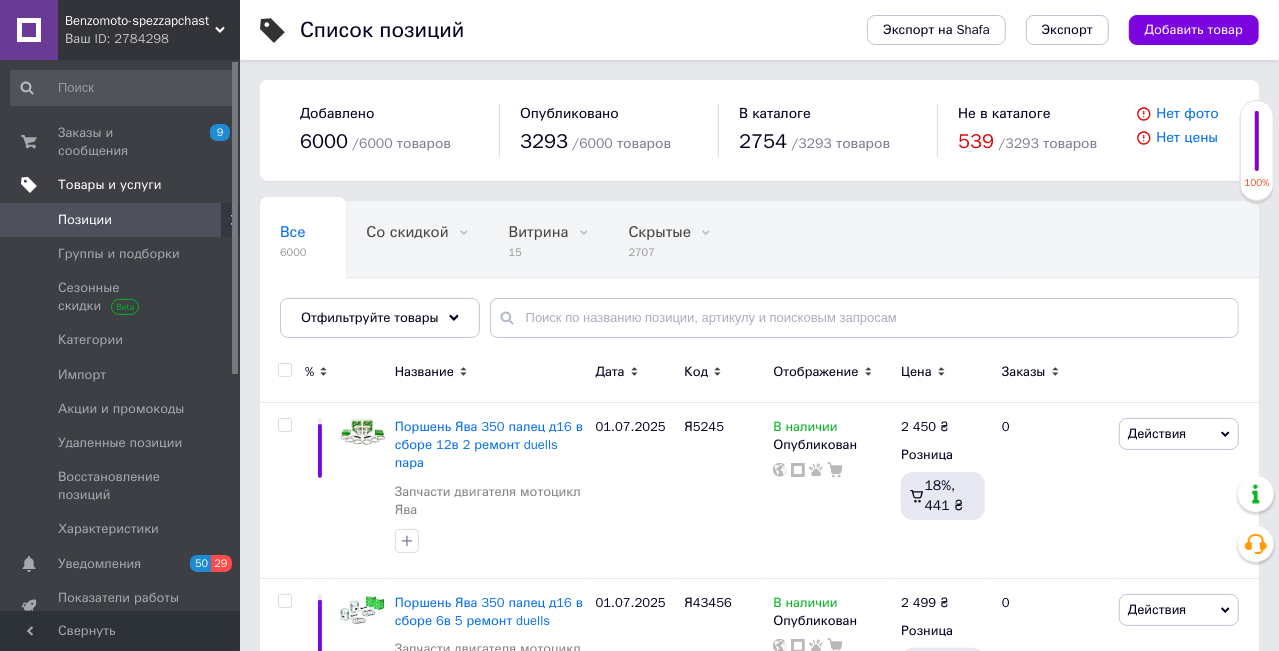 click on "Товары и услуги" at bounding box center (110, 185) 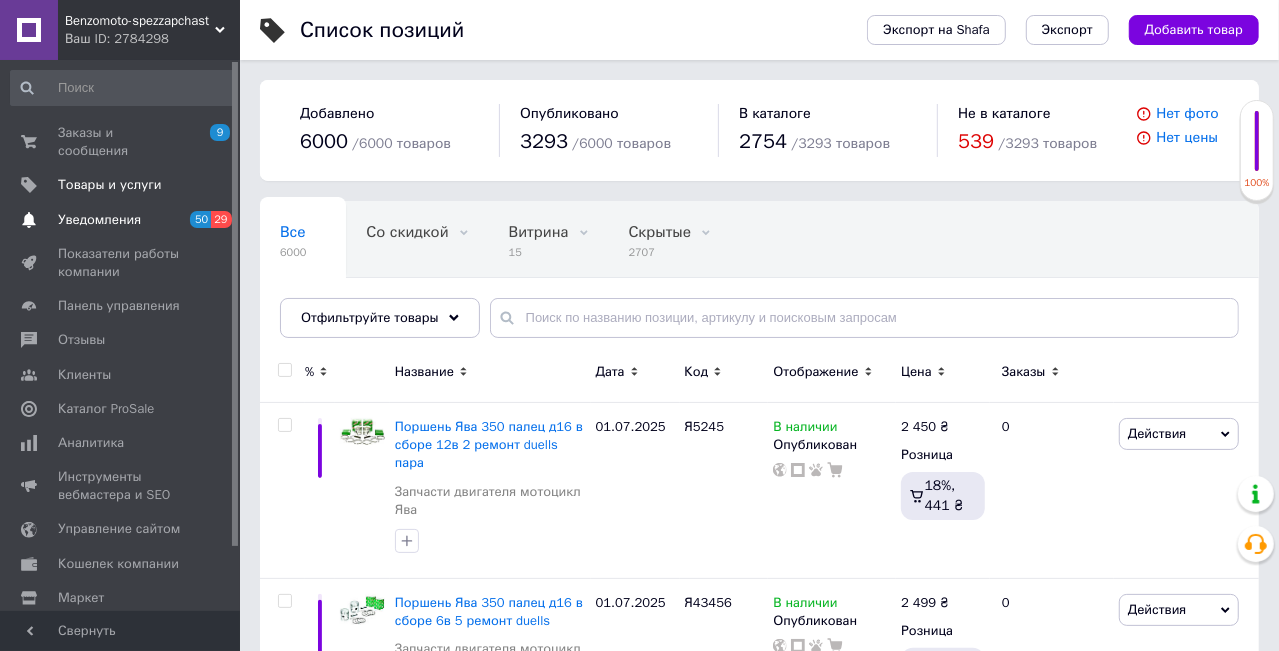click on "Уведомления" at bounding box center [99, 220] 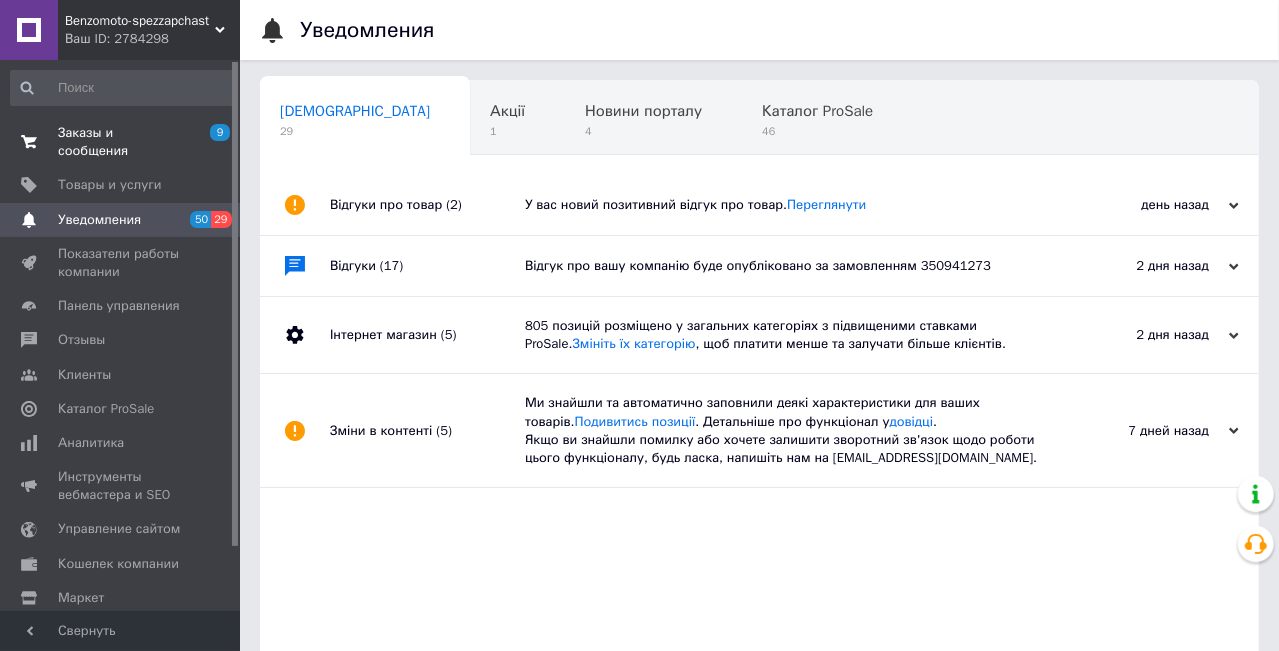 click on "Заказы и сообщения 9 0" at bounding box center [123, 142] 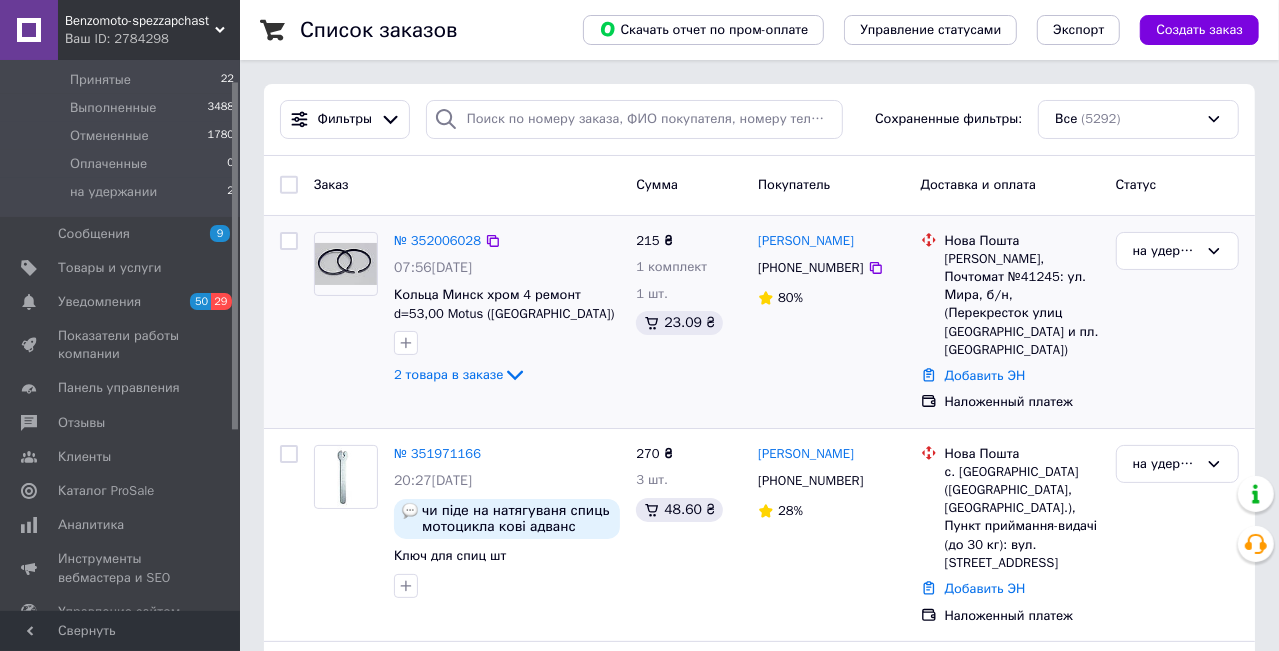 scroll, scrollTop: 320, scrollLeft: 0, axis: vertical 